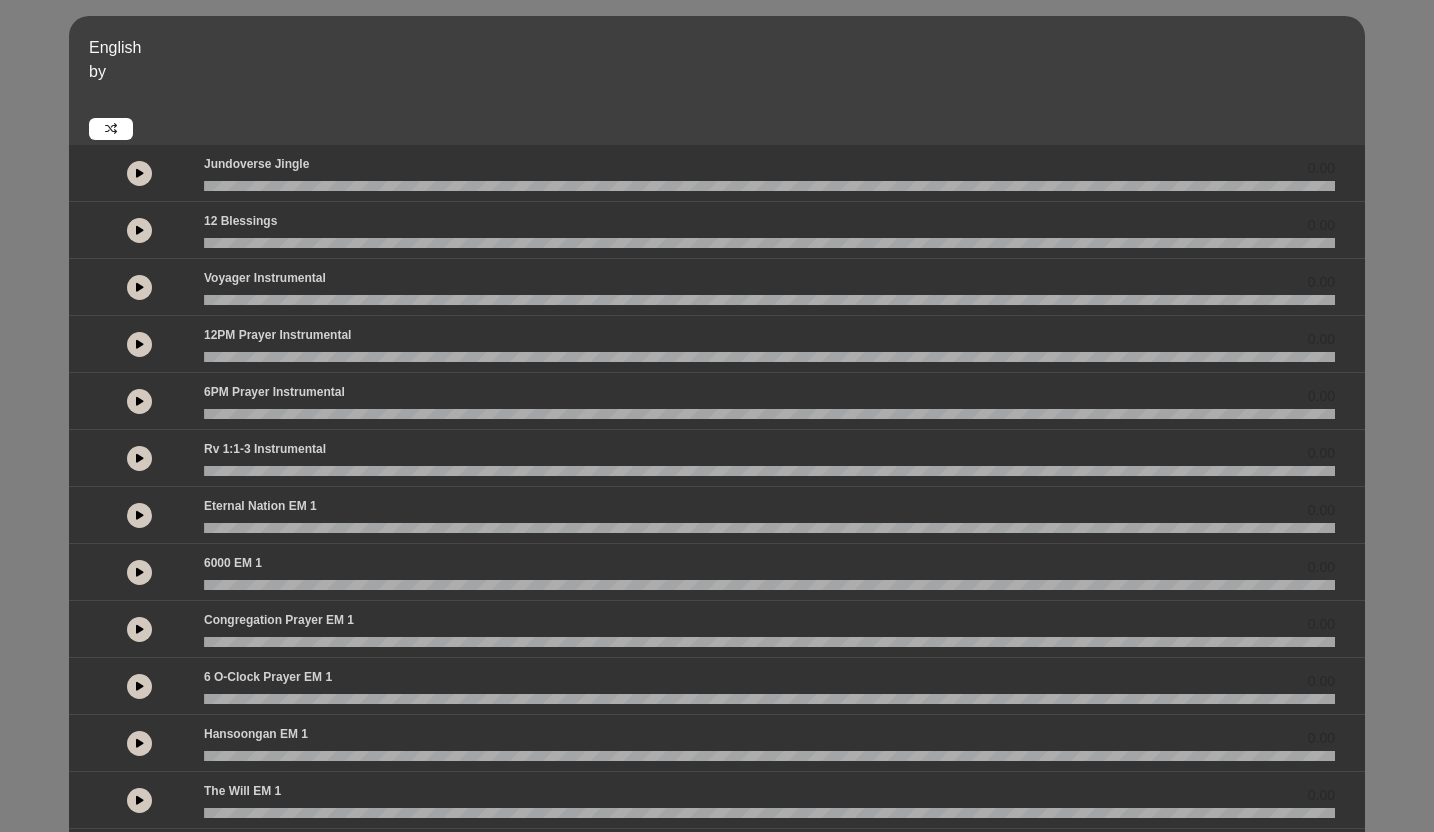 scroll, scrollTop: 0, scrollLeft: 0, axis: both 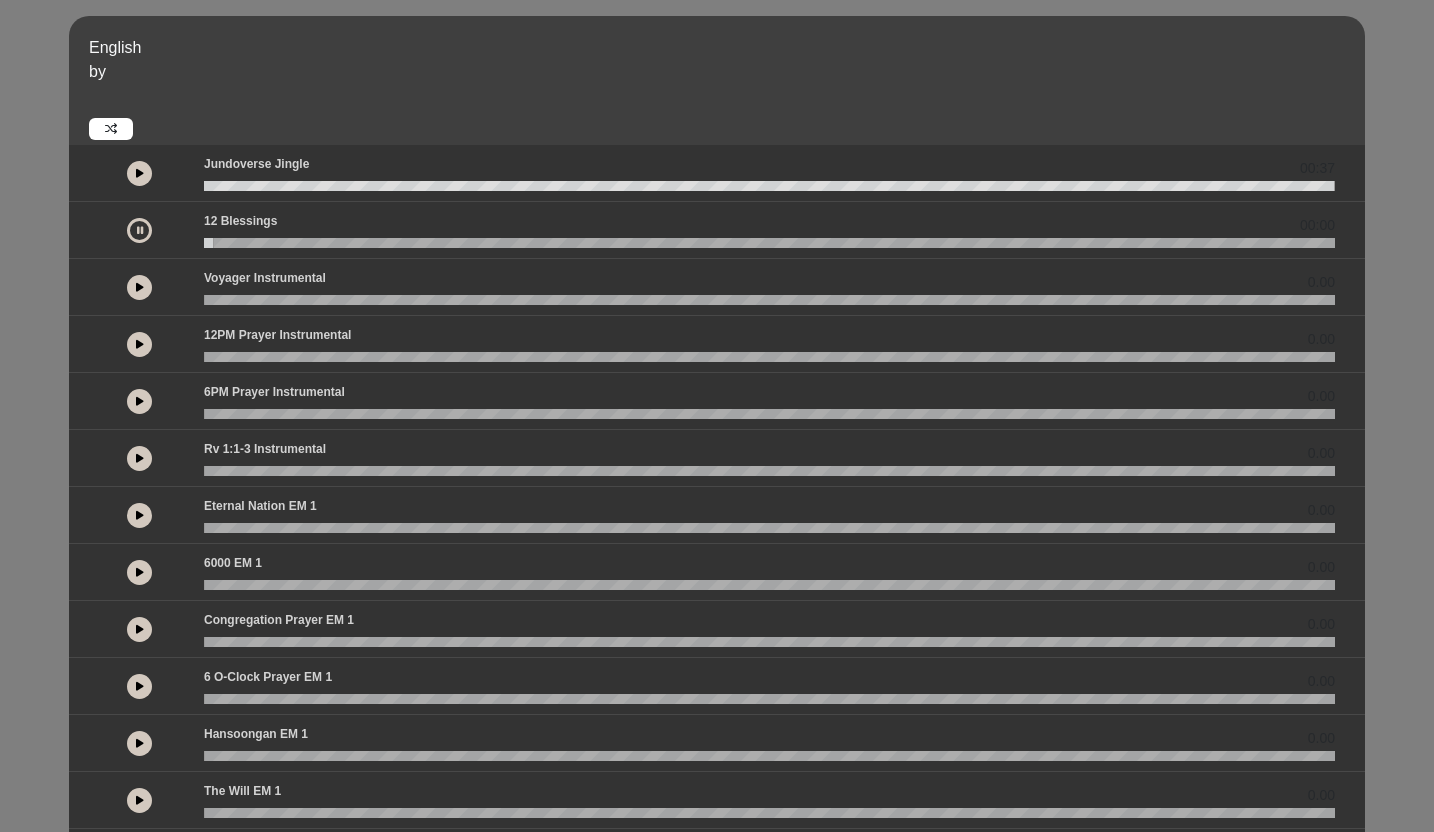 click at bounding box center [139, 173] 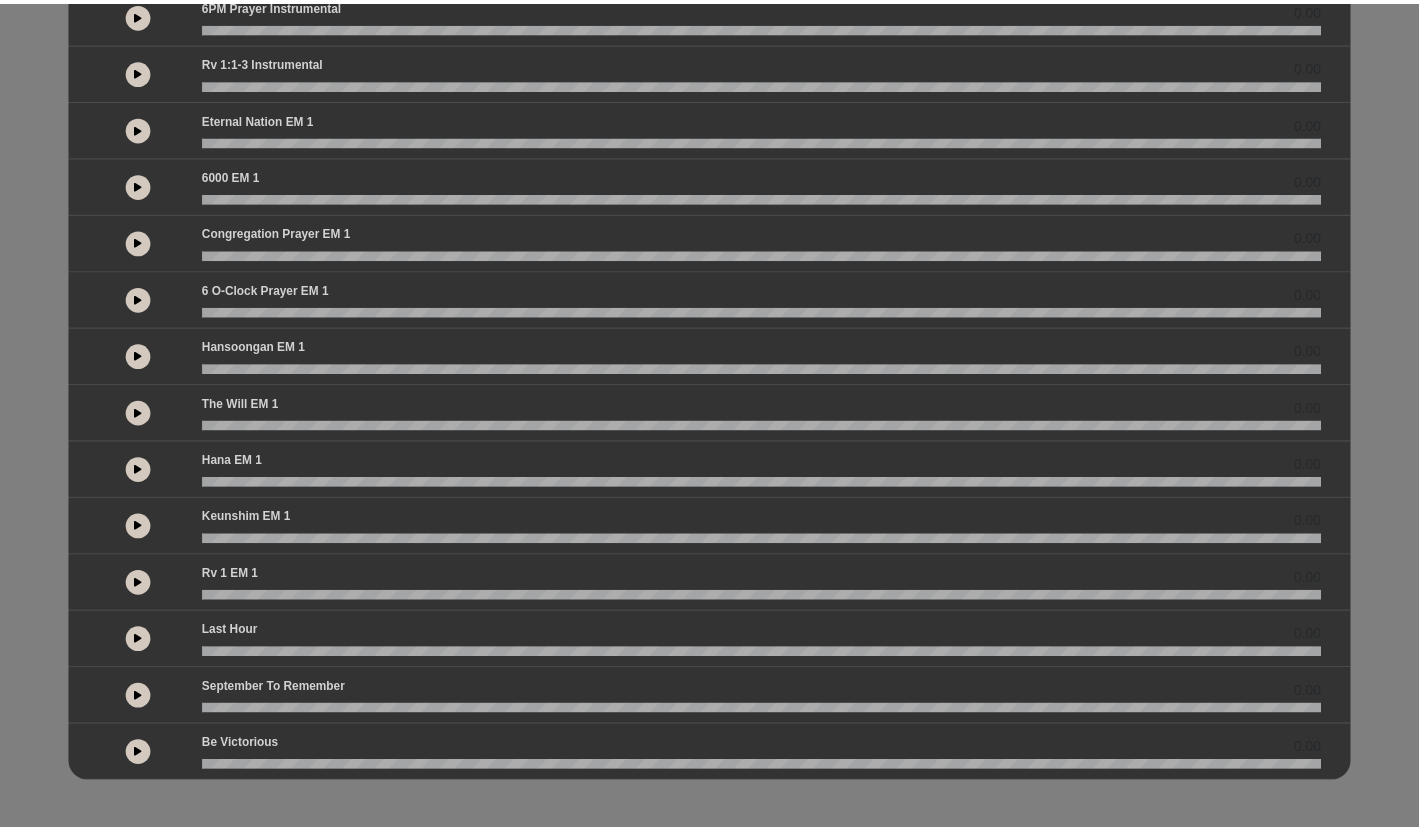 scroll, scrollTop: 0, scrollLeft: 0, axis: both 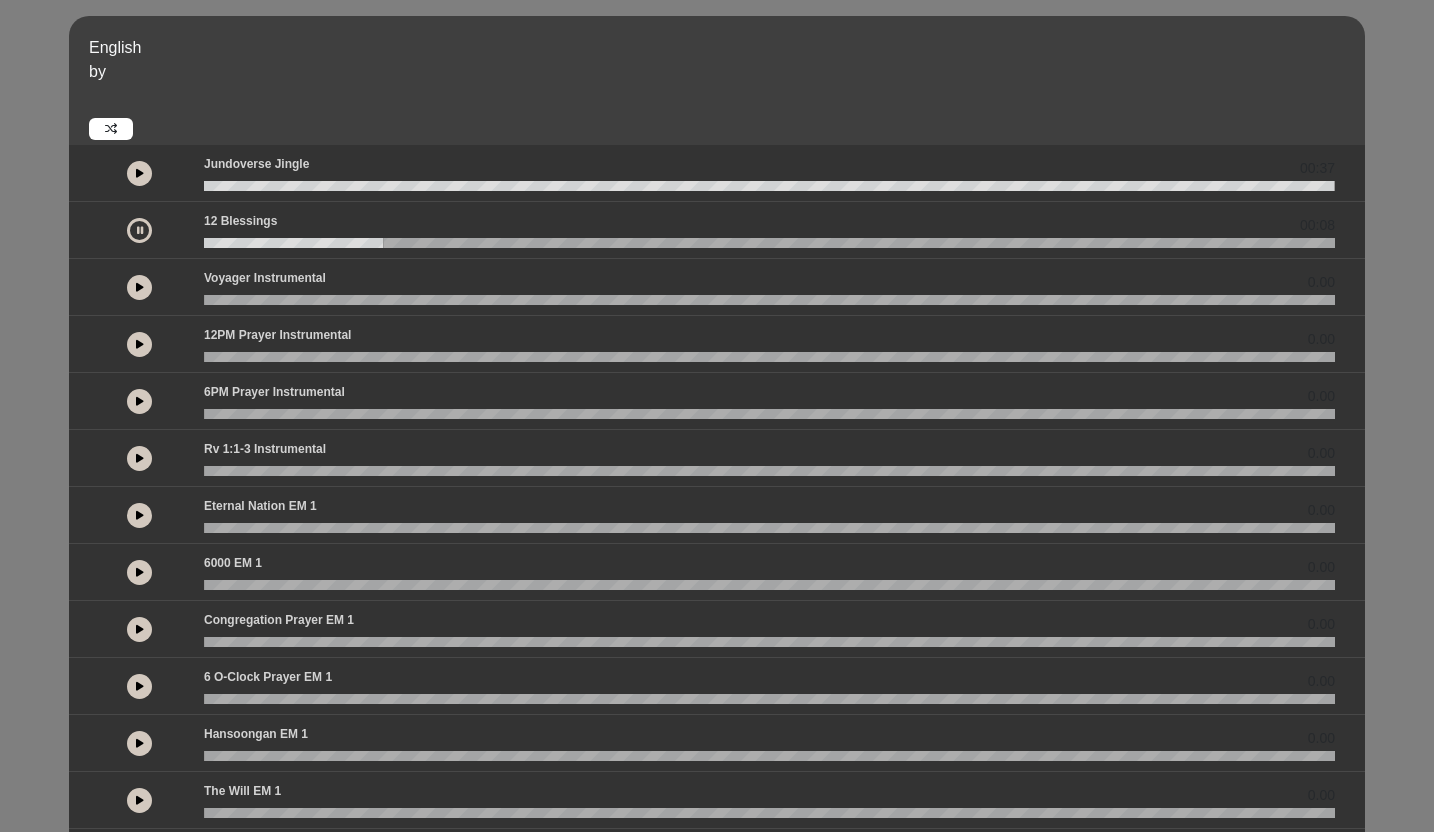 click at bounding box center [140, 230] 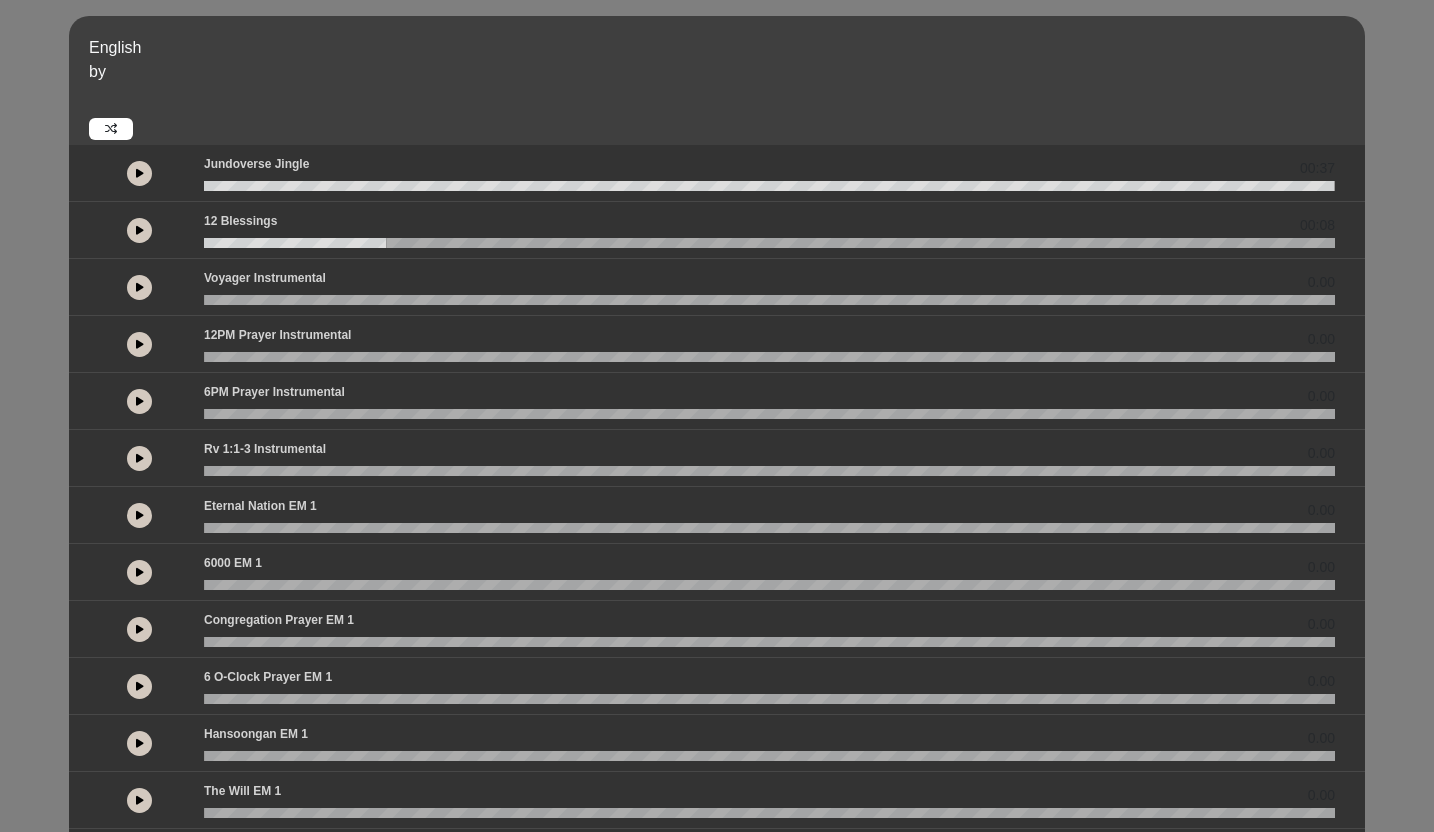 click at bounding box center (140, 173) 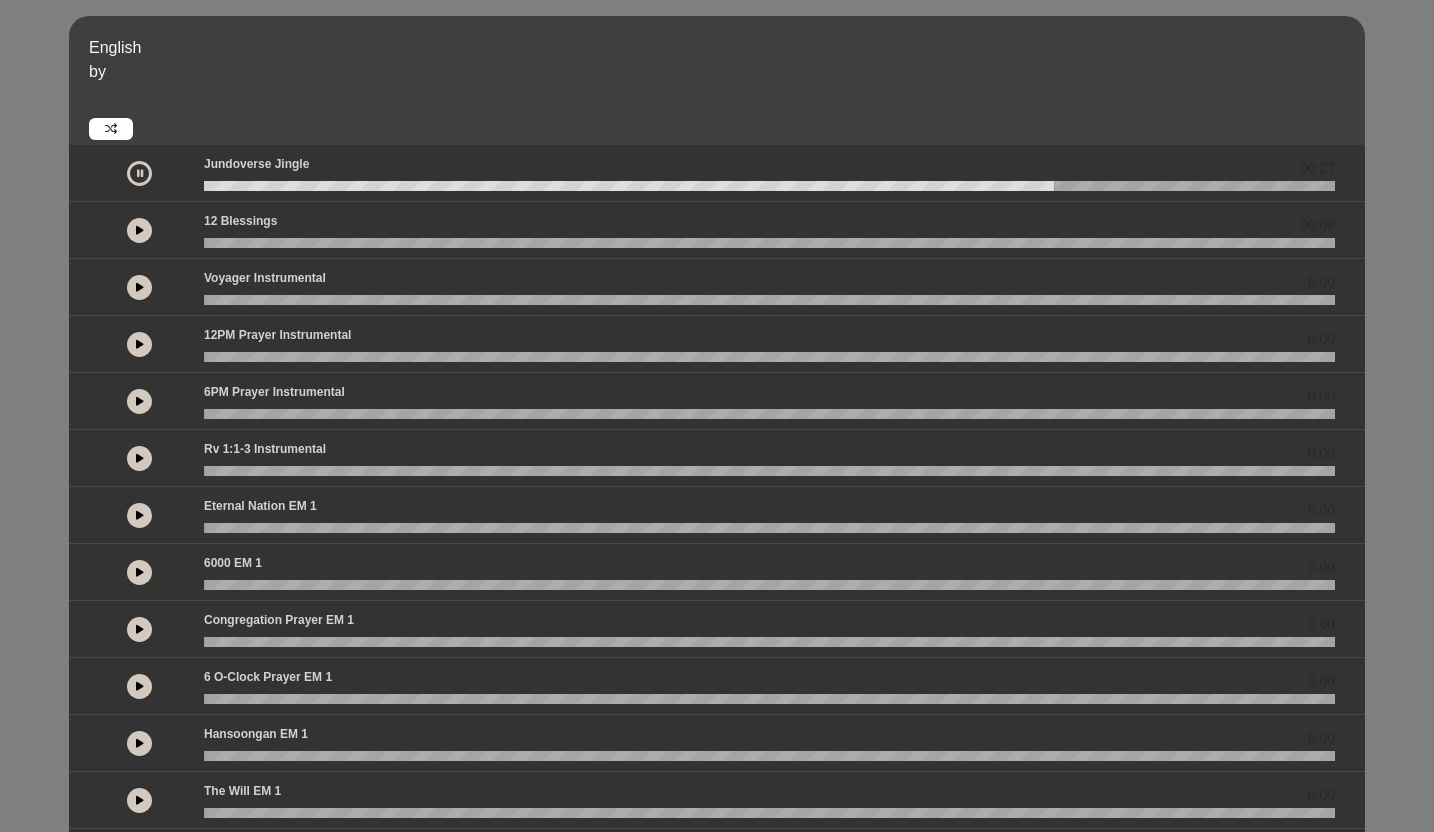click at bounding box center [140, 173] 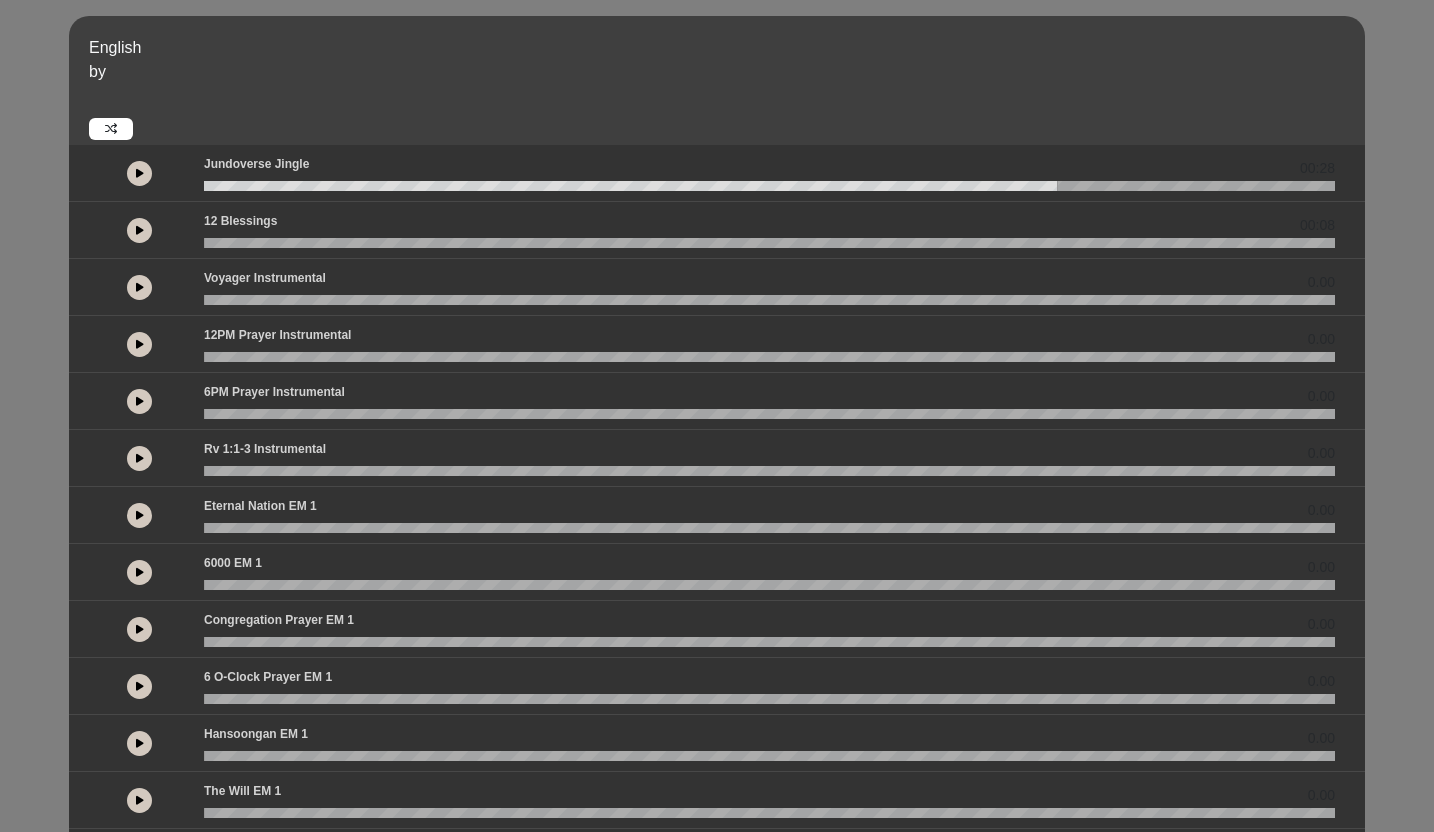 click at bounding box center (140, 173) 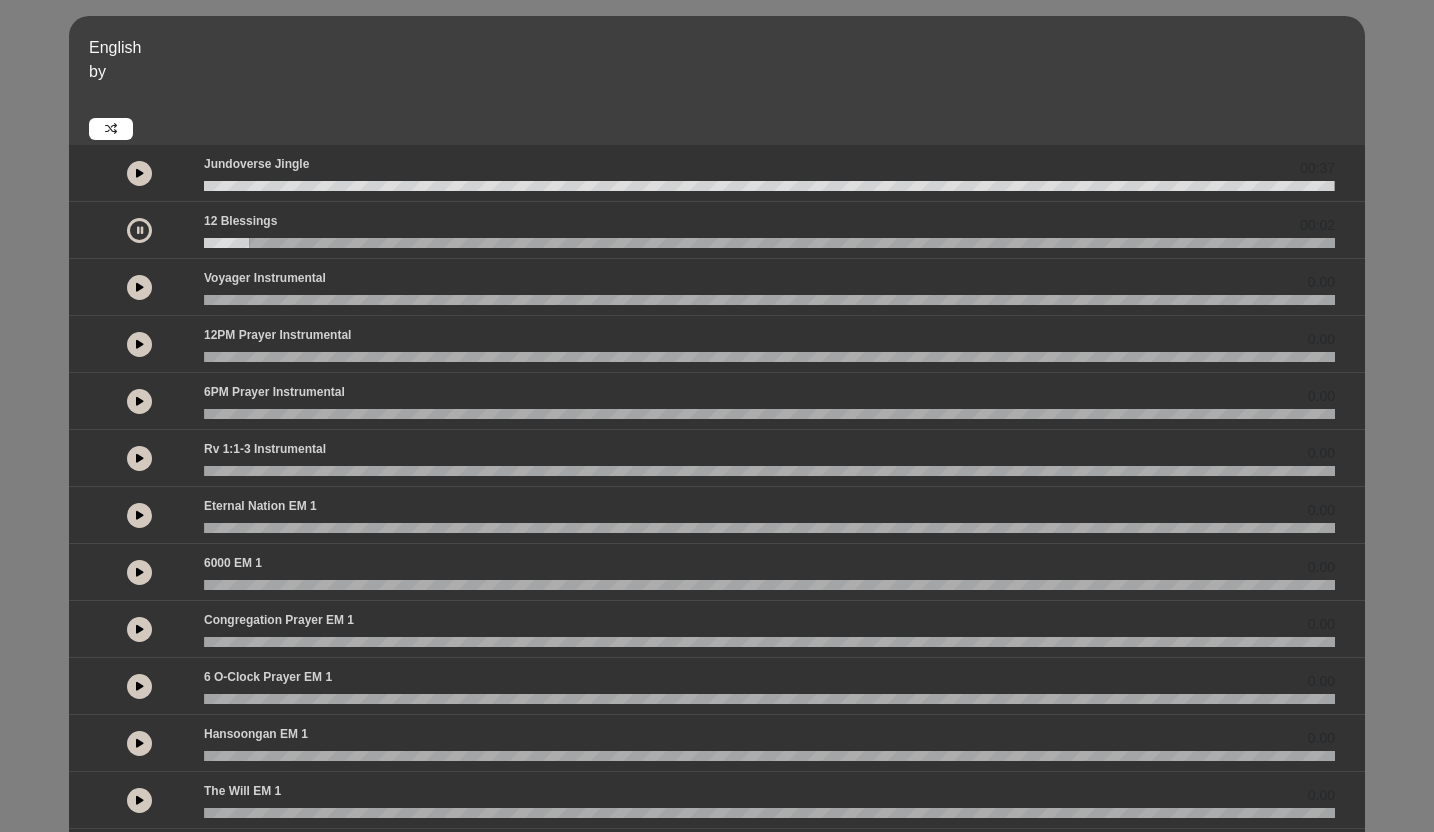 click at bounding box center [139, 230] 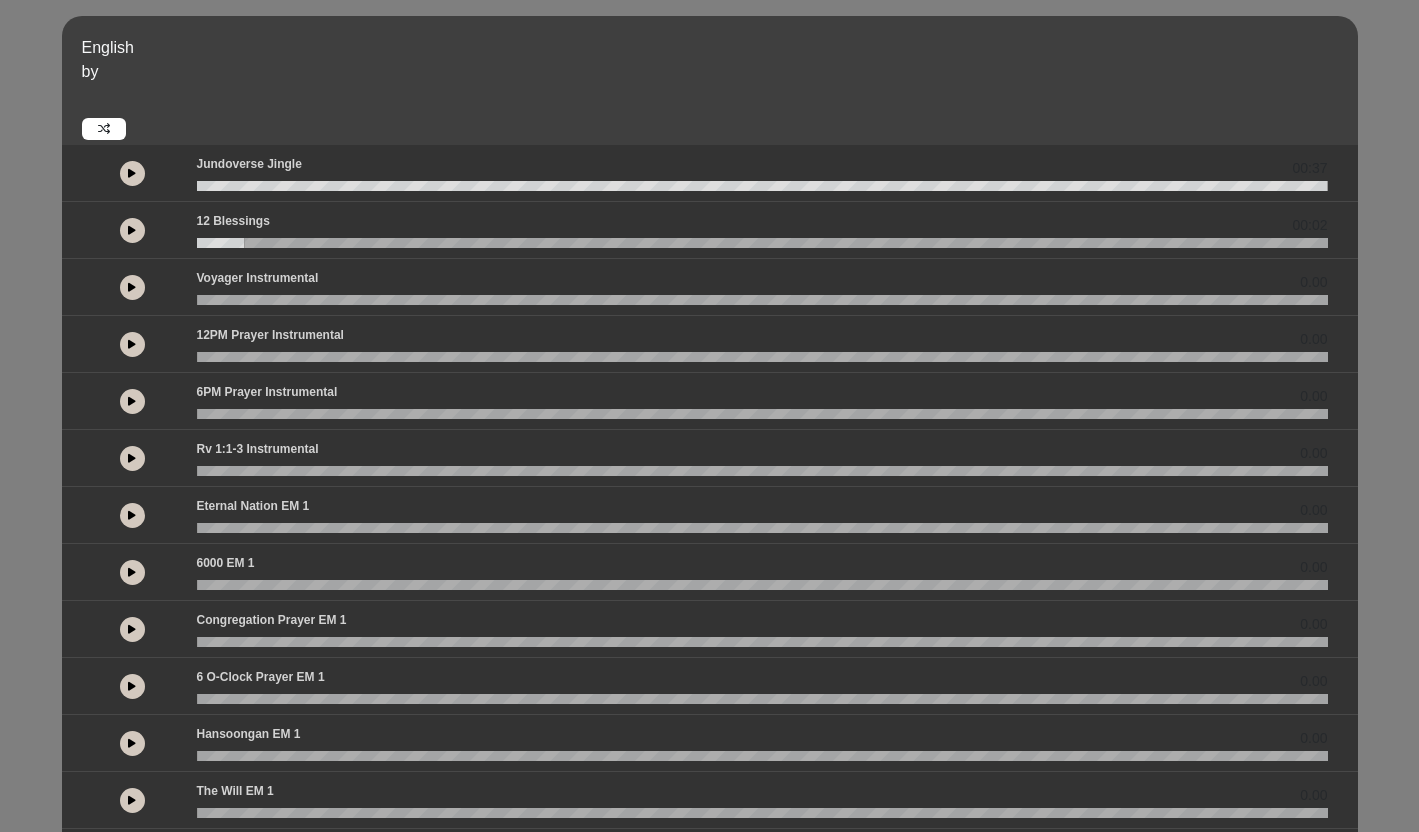 click at bounding box center (132, 173) 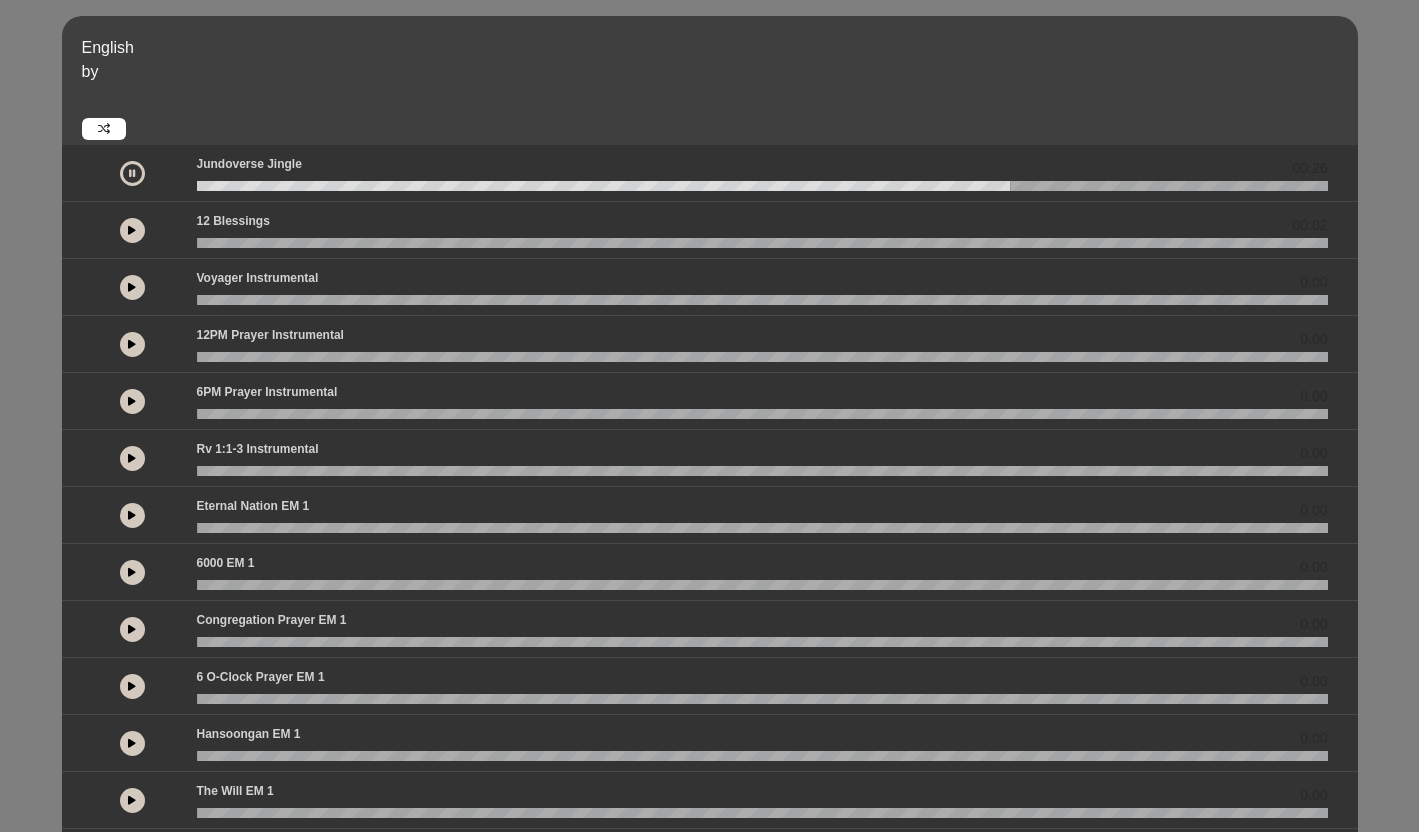 click at bounding box center [132, 173] 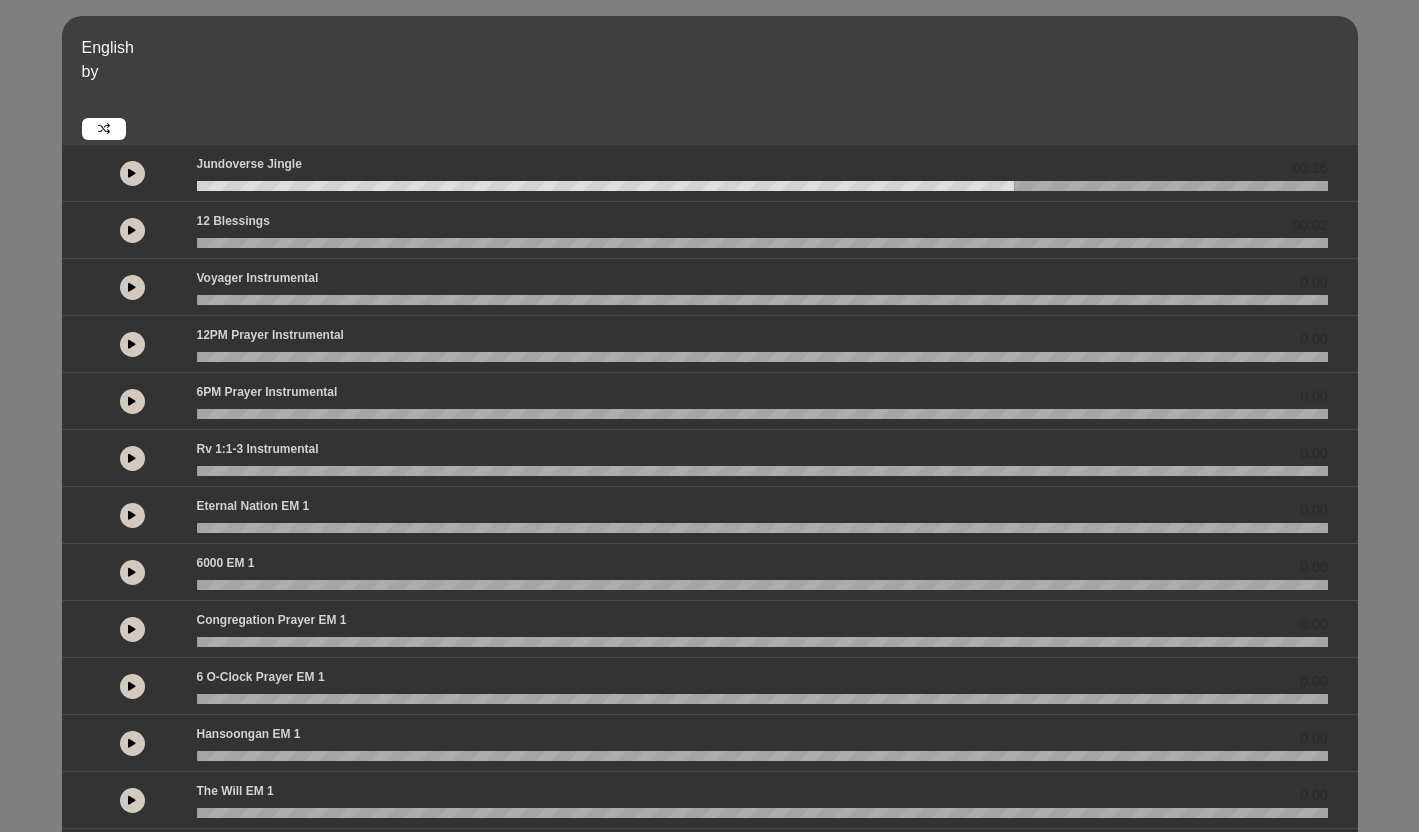 click at bounding box center (132, 173) 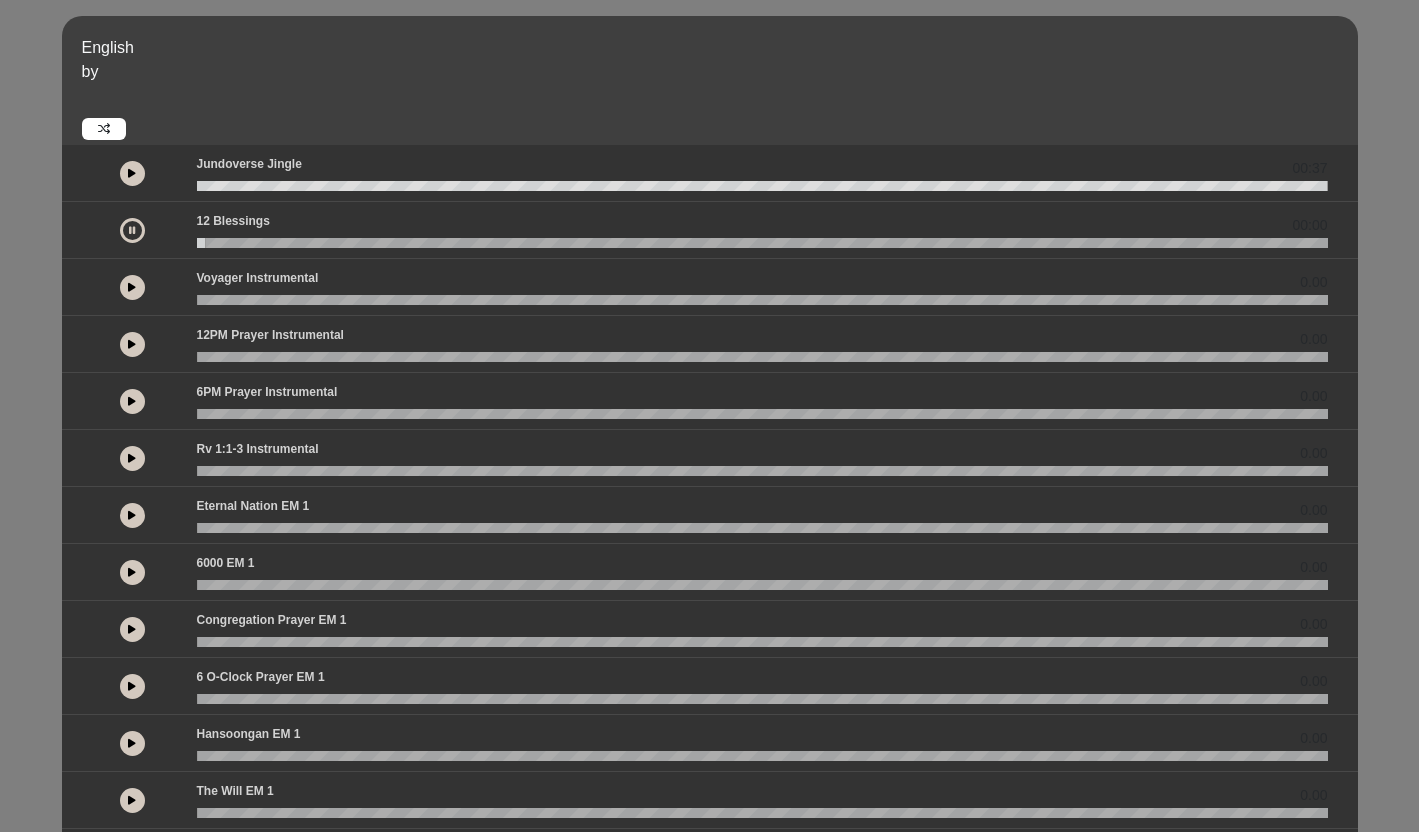 click at bounding box center [132, 230] 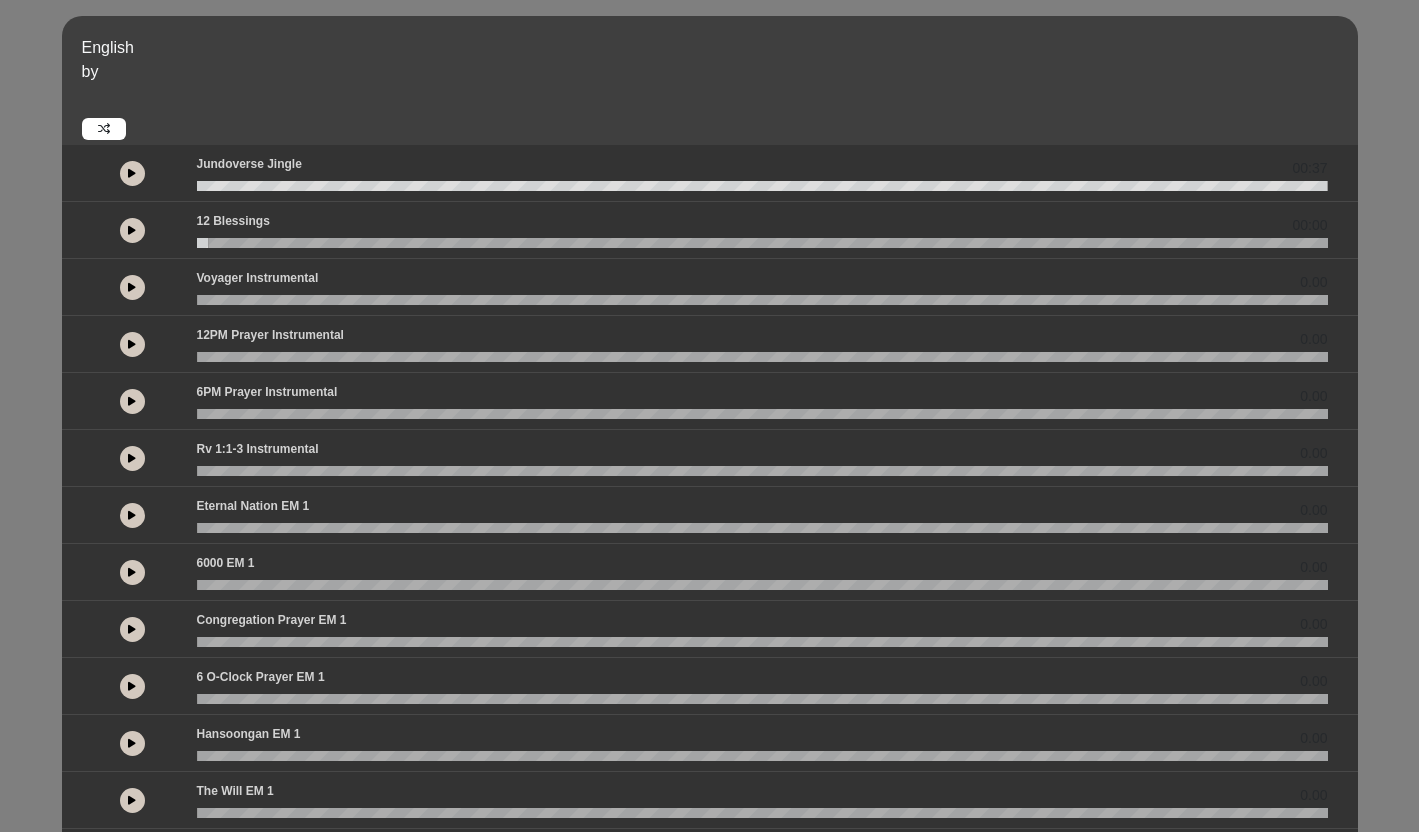 click at bounding box center (132, 173) 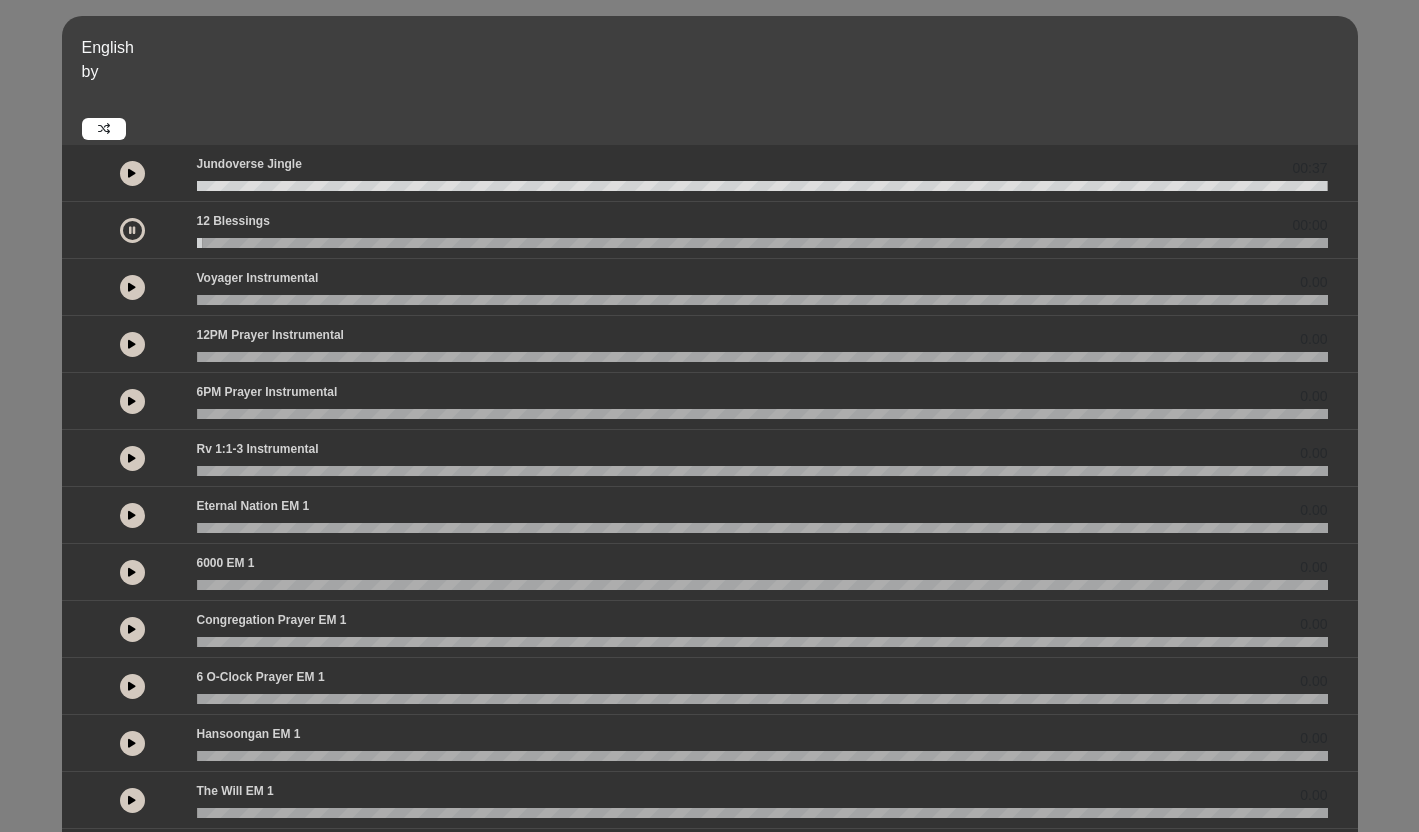 click at bounding box center [132, 230] 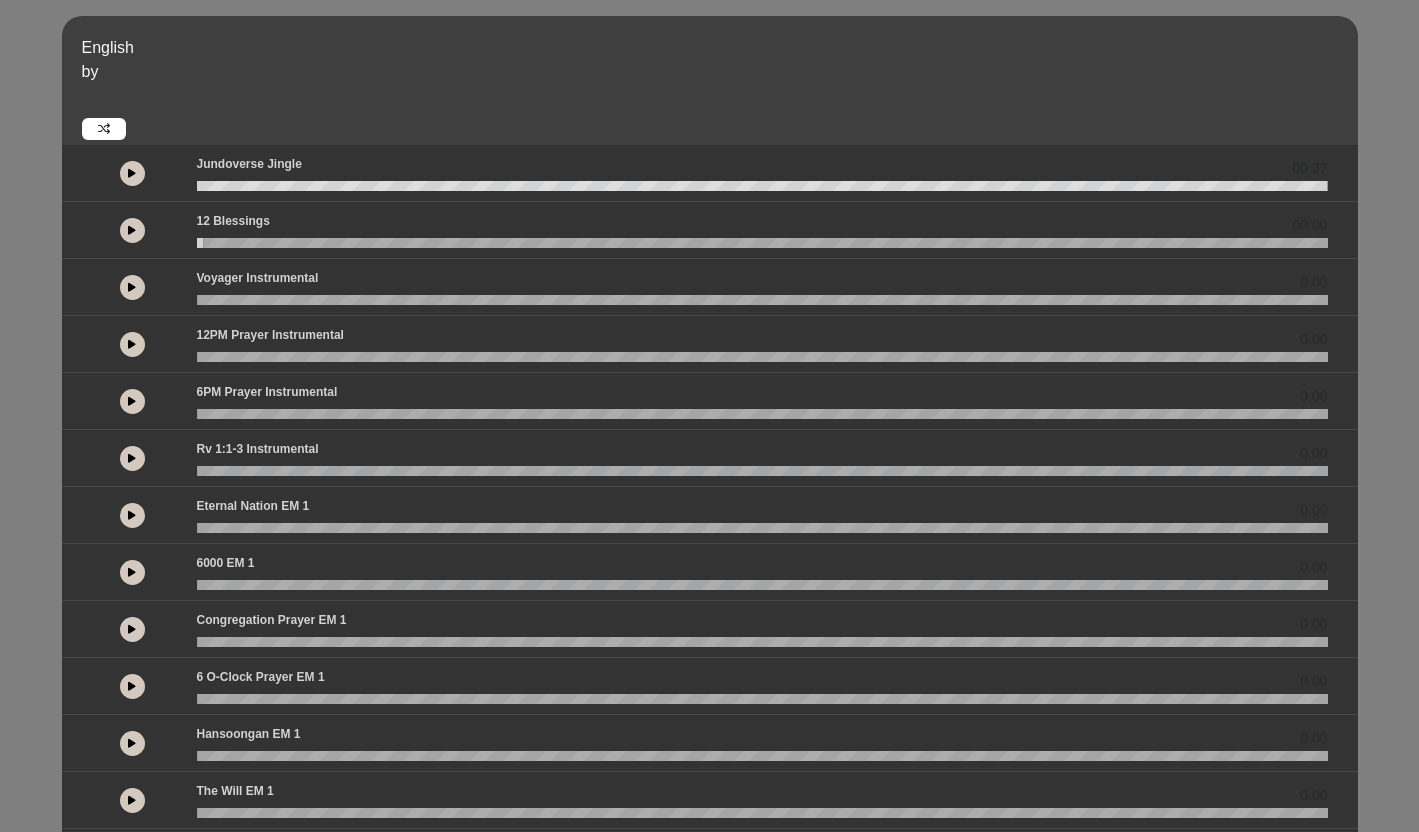 drag, startPoint x: 620, startPoint y: 174, endPoint x: 610, endPoint y: 71, distance: 103.4843 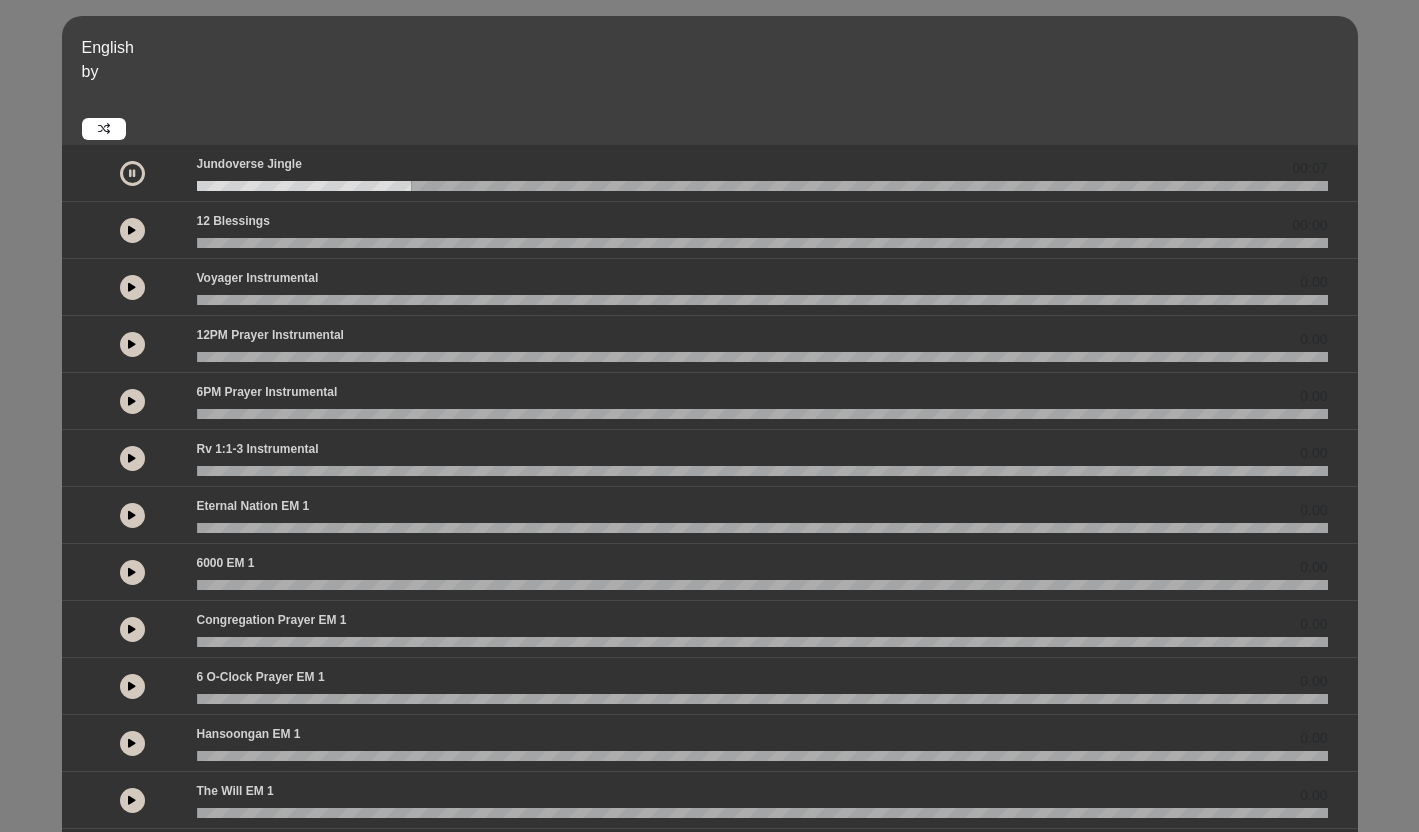 click at bounding box center [132, 173] 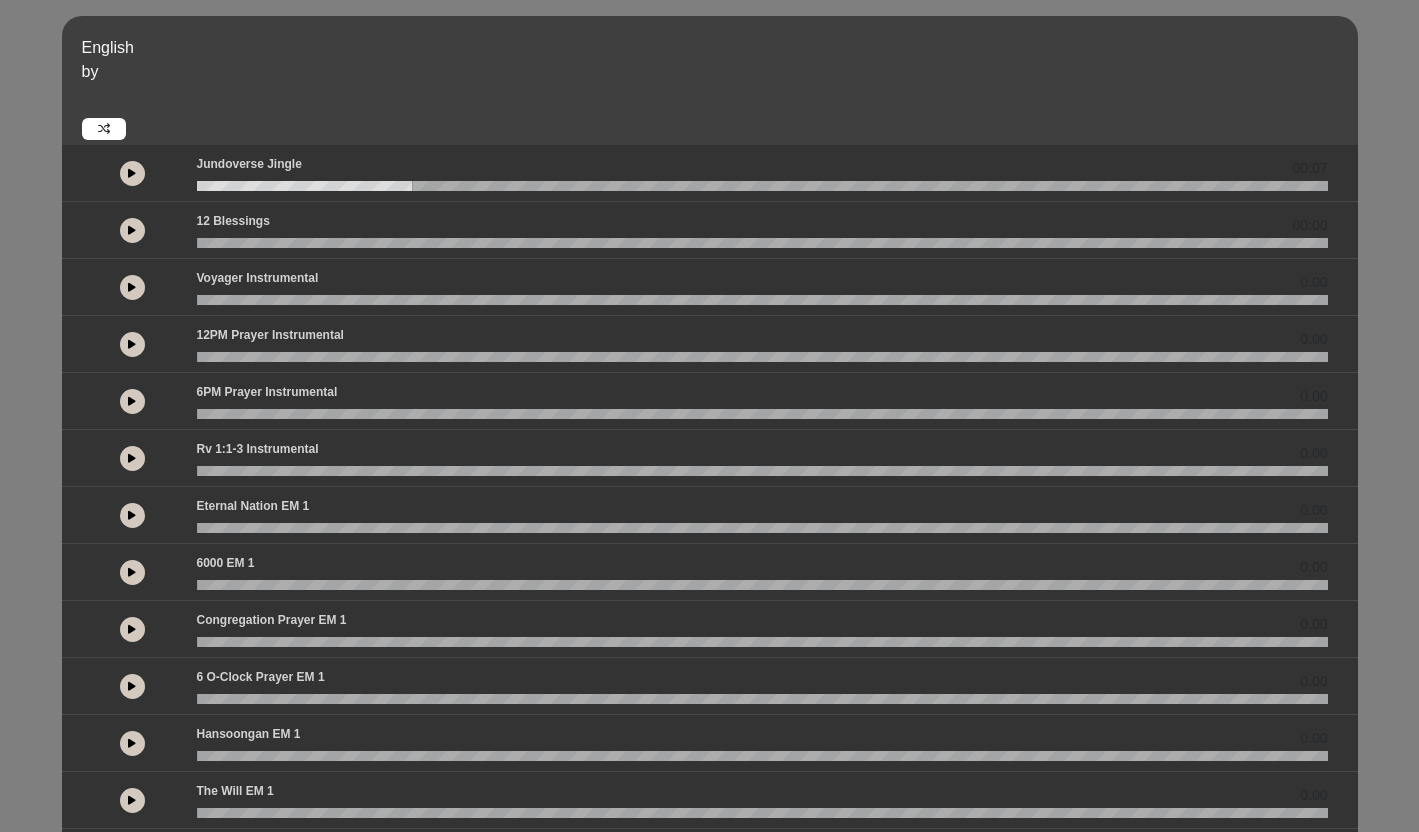 drag, startPoint x: 240, startPoint y: 190, endPoint x: 178, endPoint y: 188, distance: 62.03225 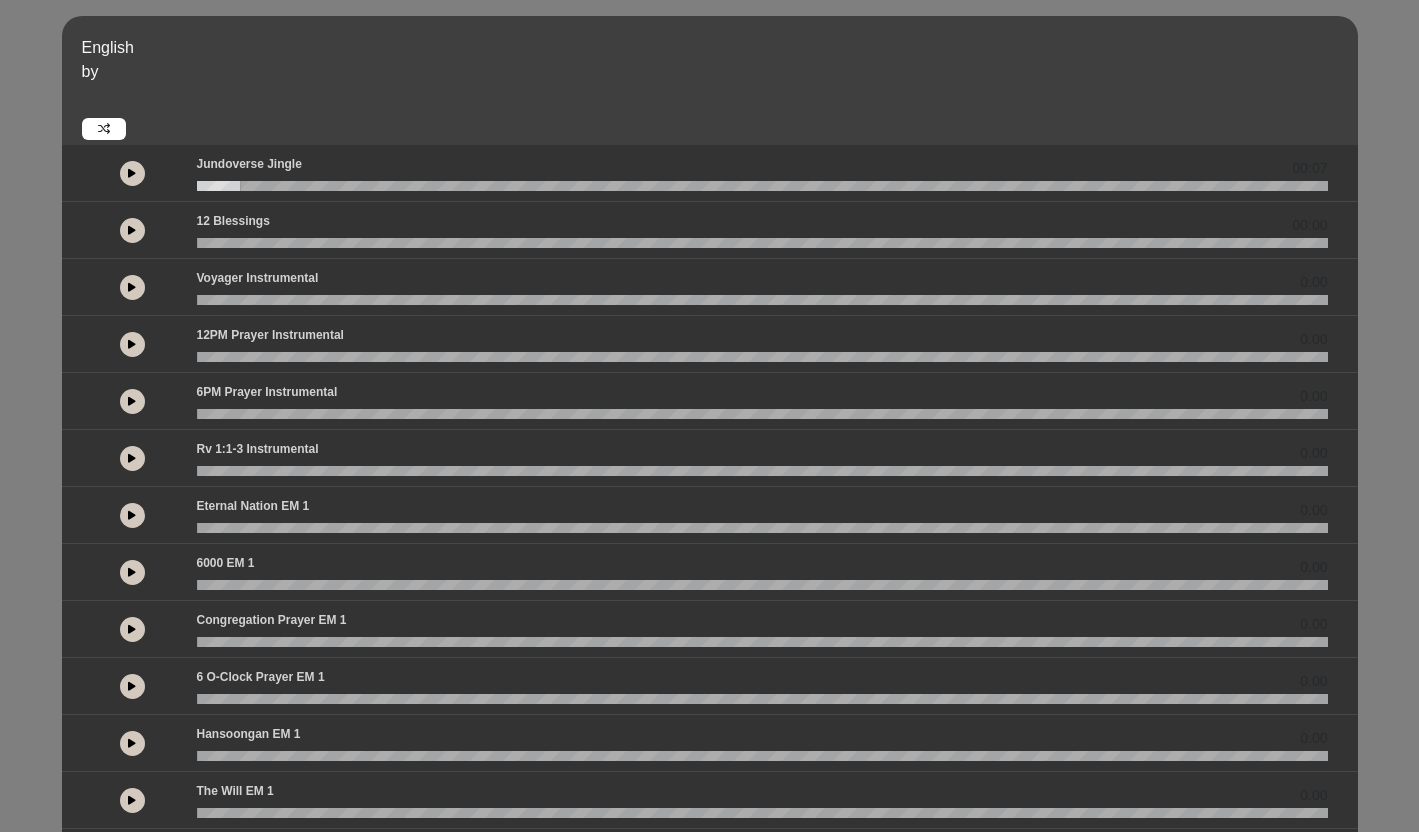 click at bounding box center (132, 230) 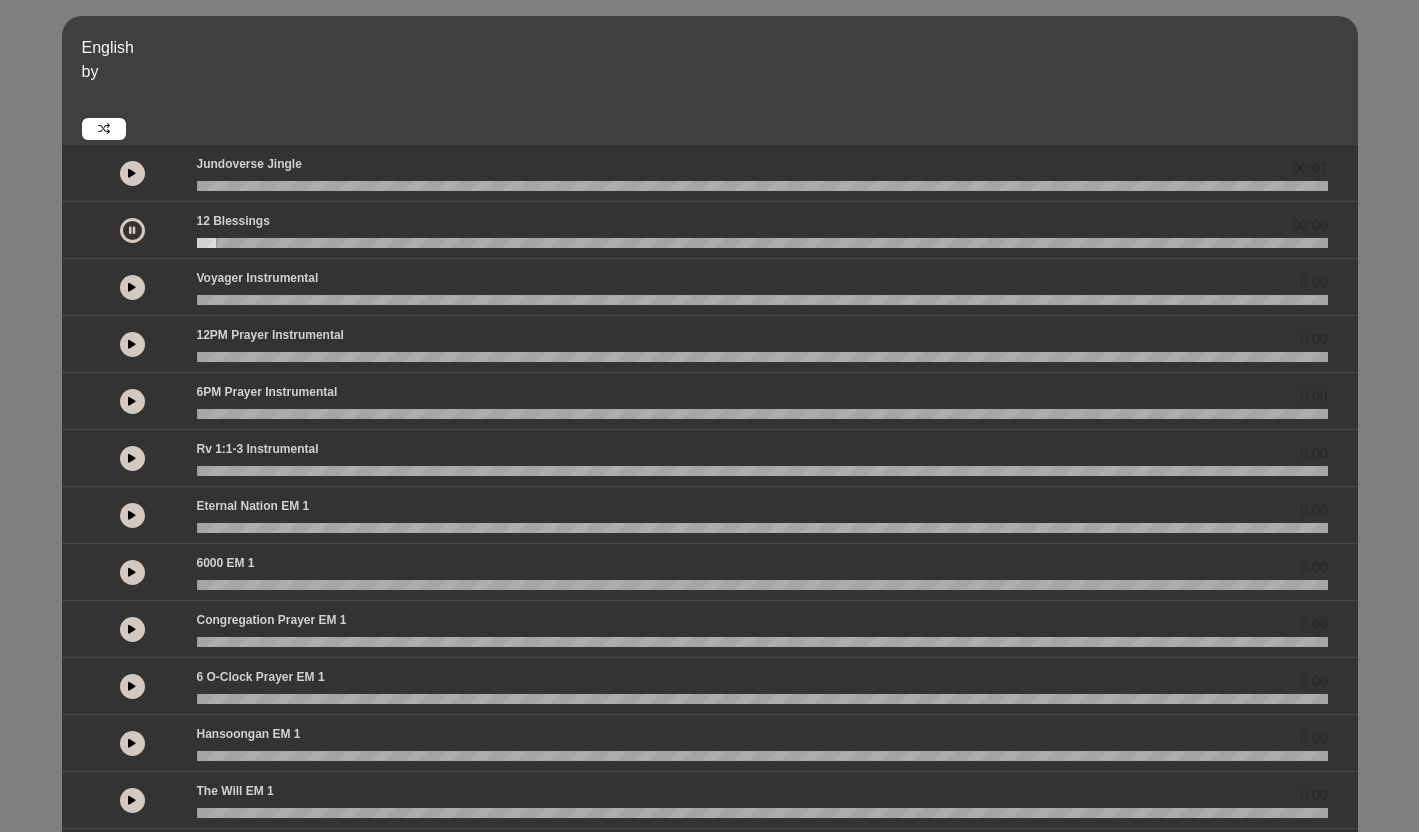 click at bounding box center [132, 230] 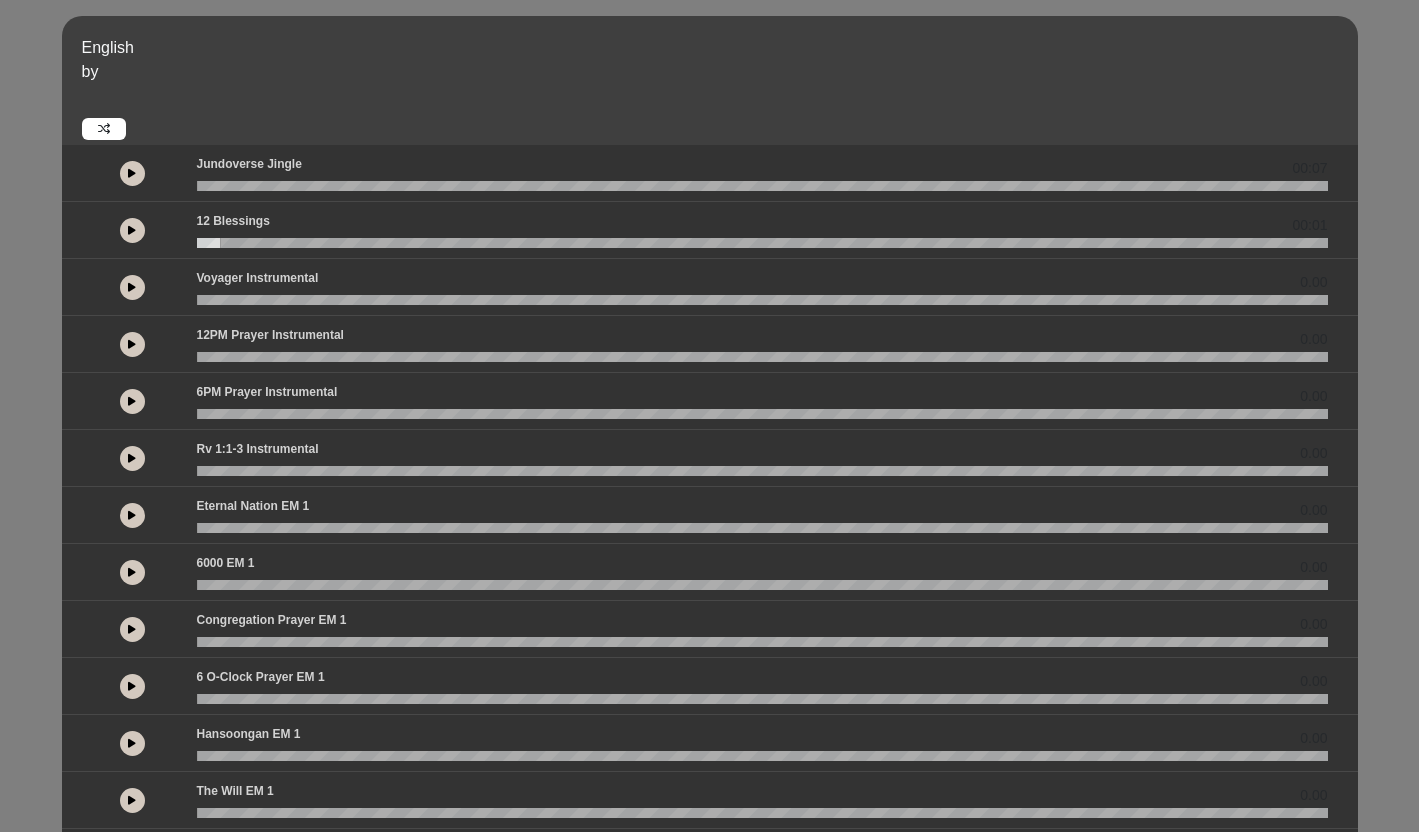 click at bounding box center (132, 173) 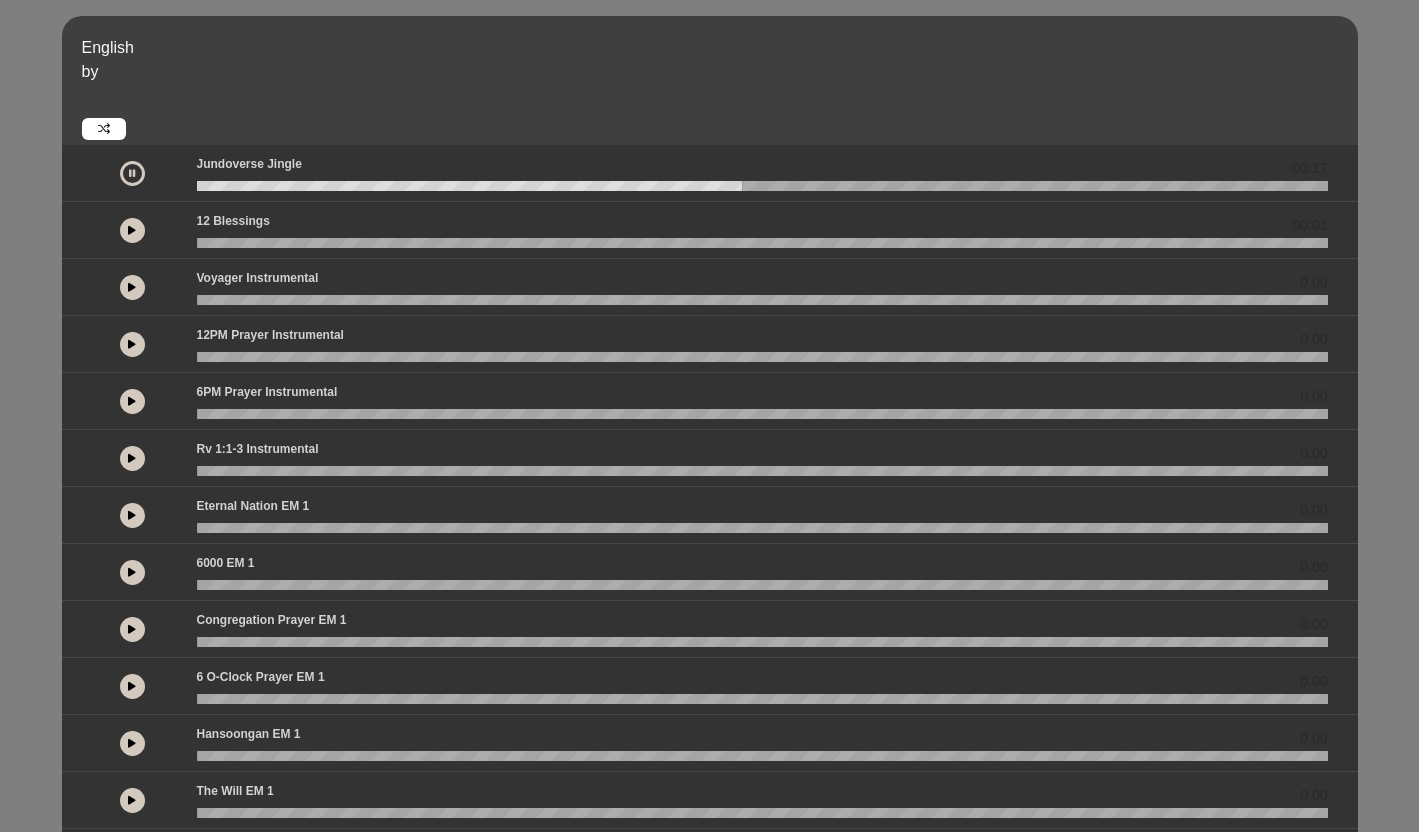click at bounding box center (132, 173) 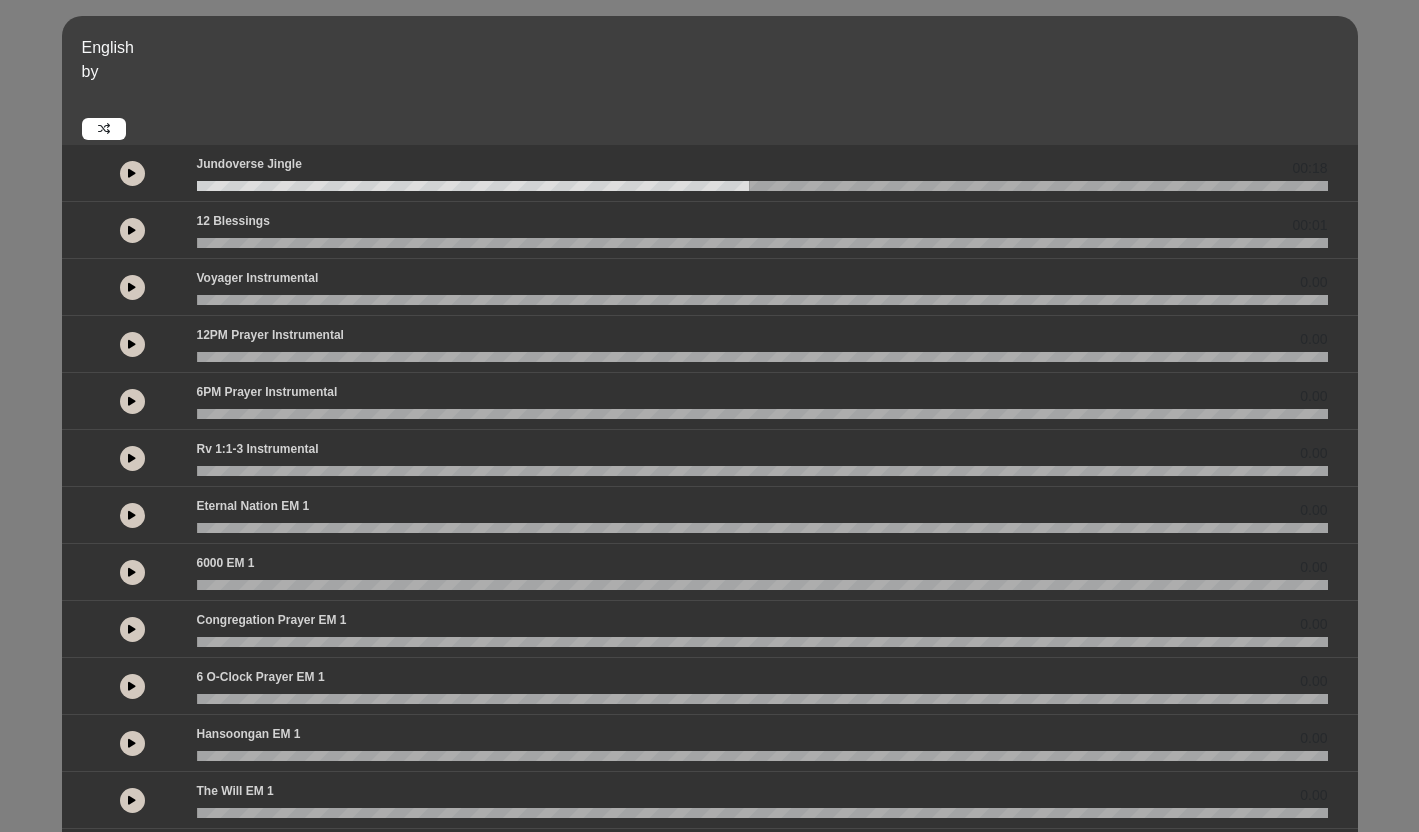 click at bounding box center [132, 173] 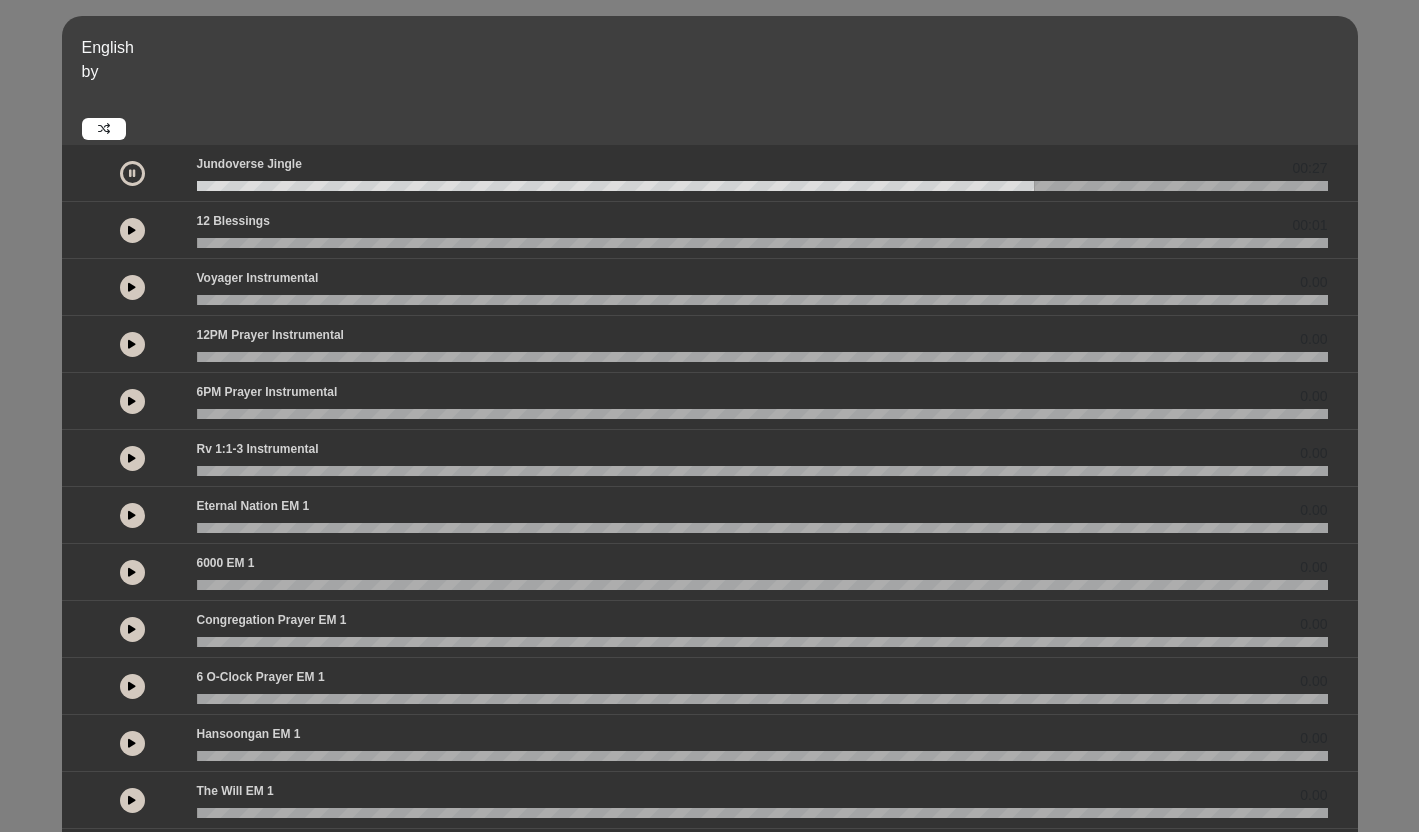 click at bounding box center (132, 173) 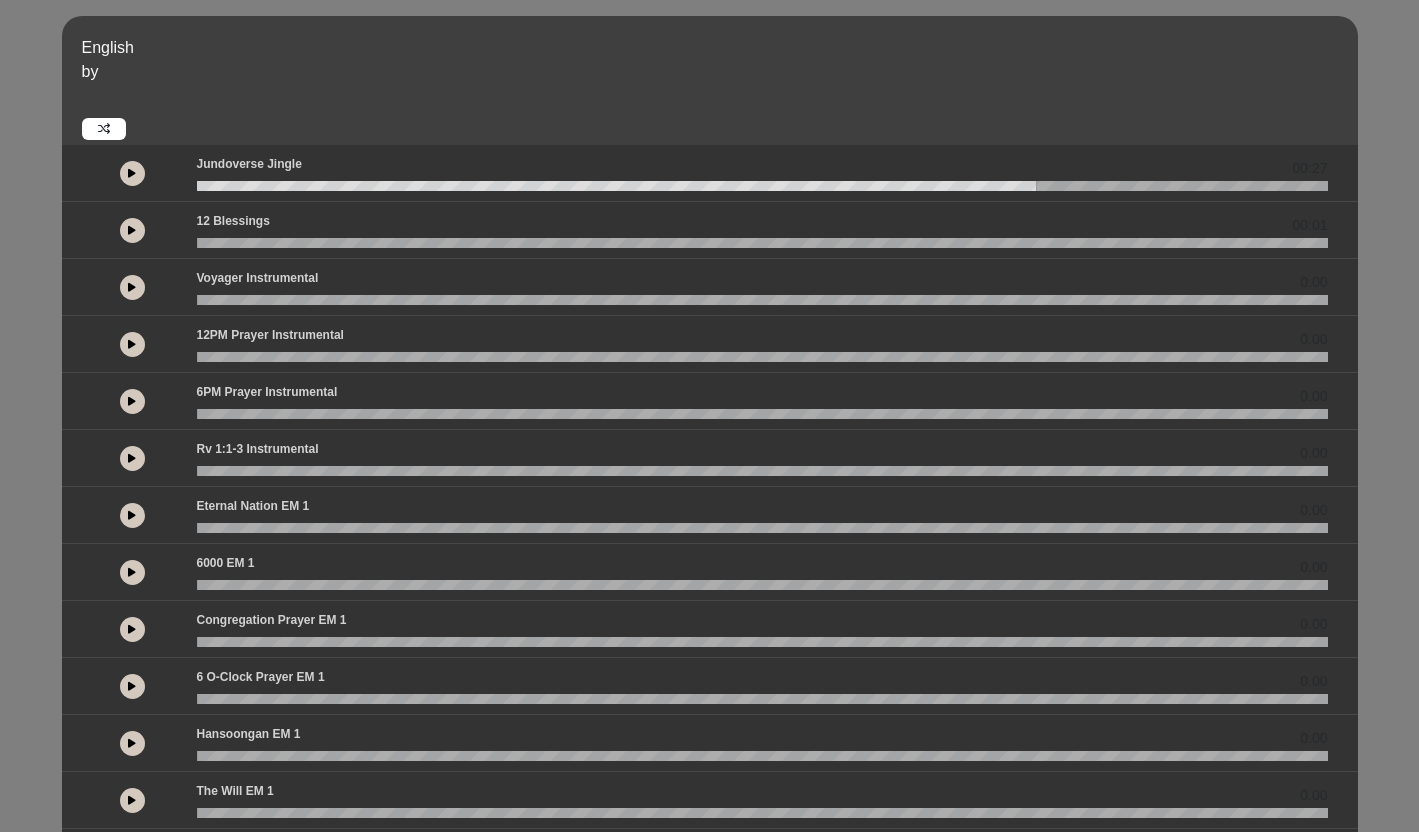 drag, startPoint x: 1035, startPoint y: 185, endPoint x: 253, endPoint y: 193, distance: 782.0409 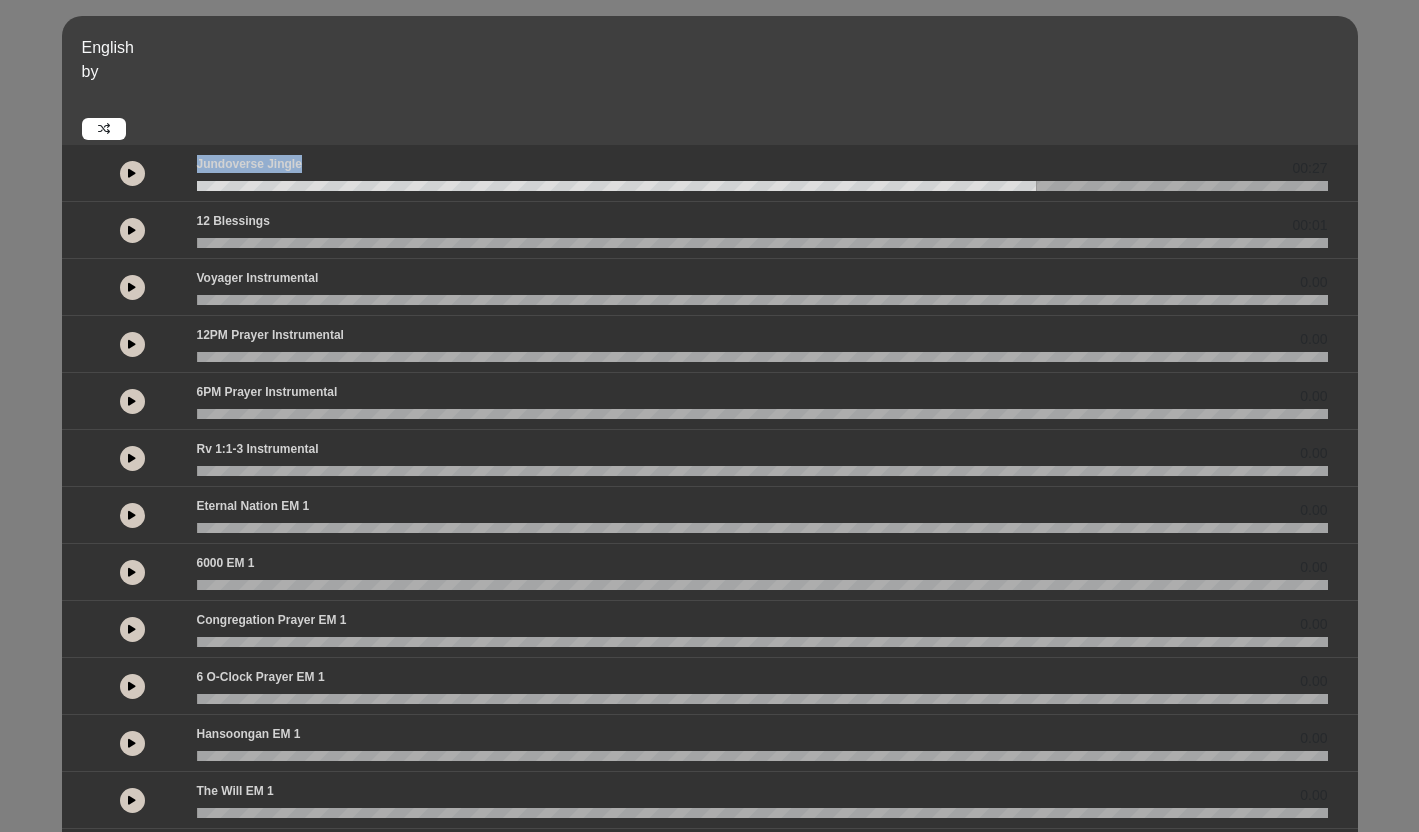 drag, startPoint x: 265, startPoint y: 176, endPoint x: 175, endPoint y: 177, distance: 90.005554 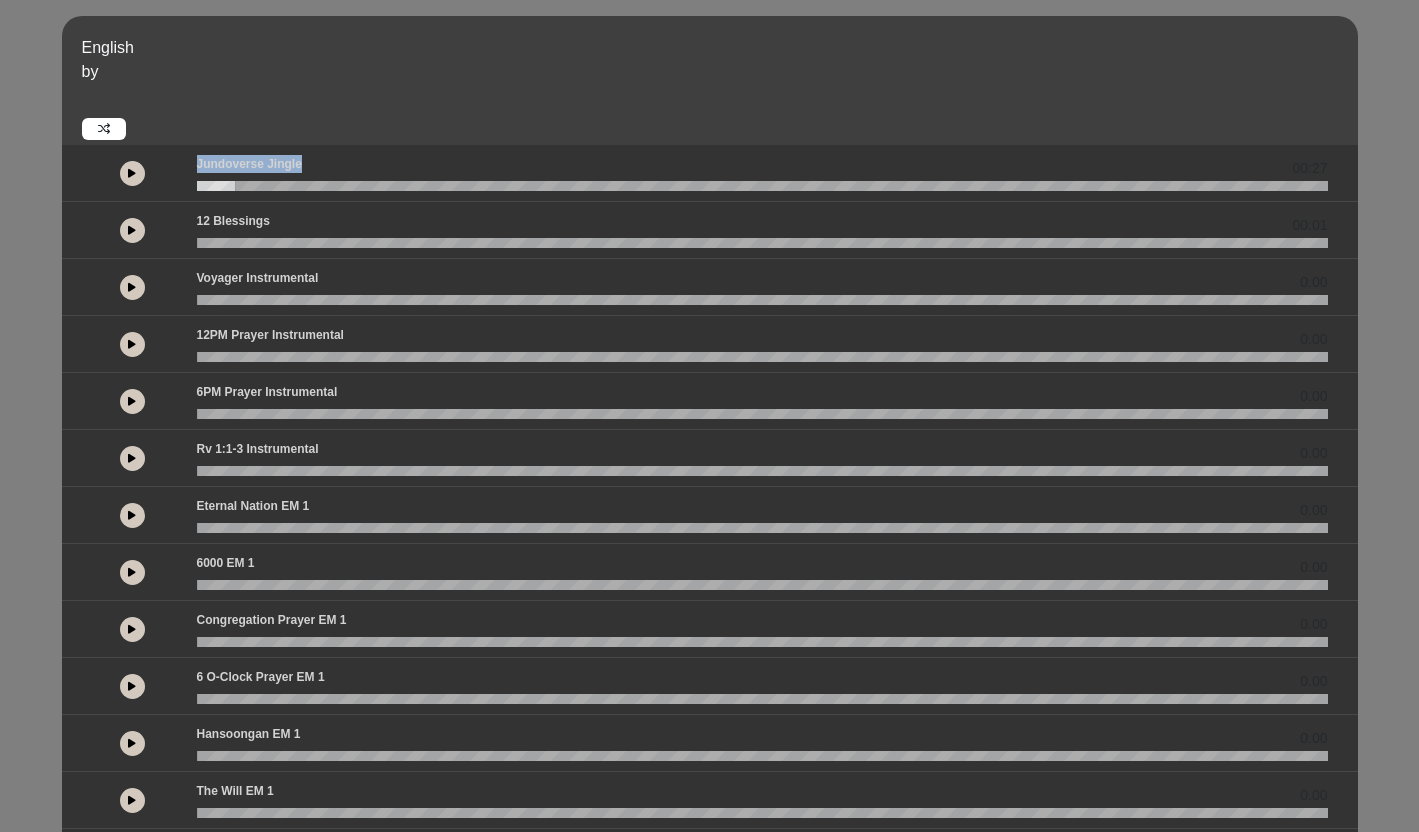 drag, startPoint x: 230, startPoint y: 188, endPoint x: 206, endPoint y: 186, distance: 24.083189 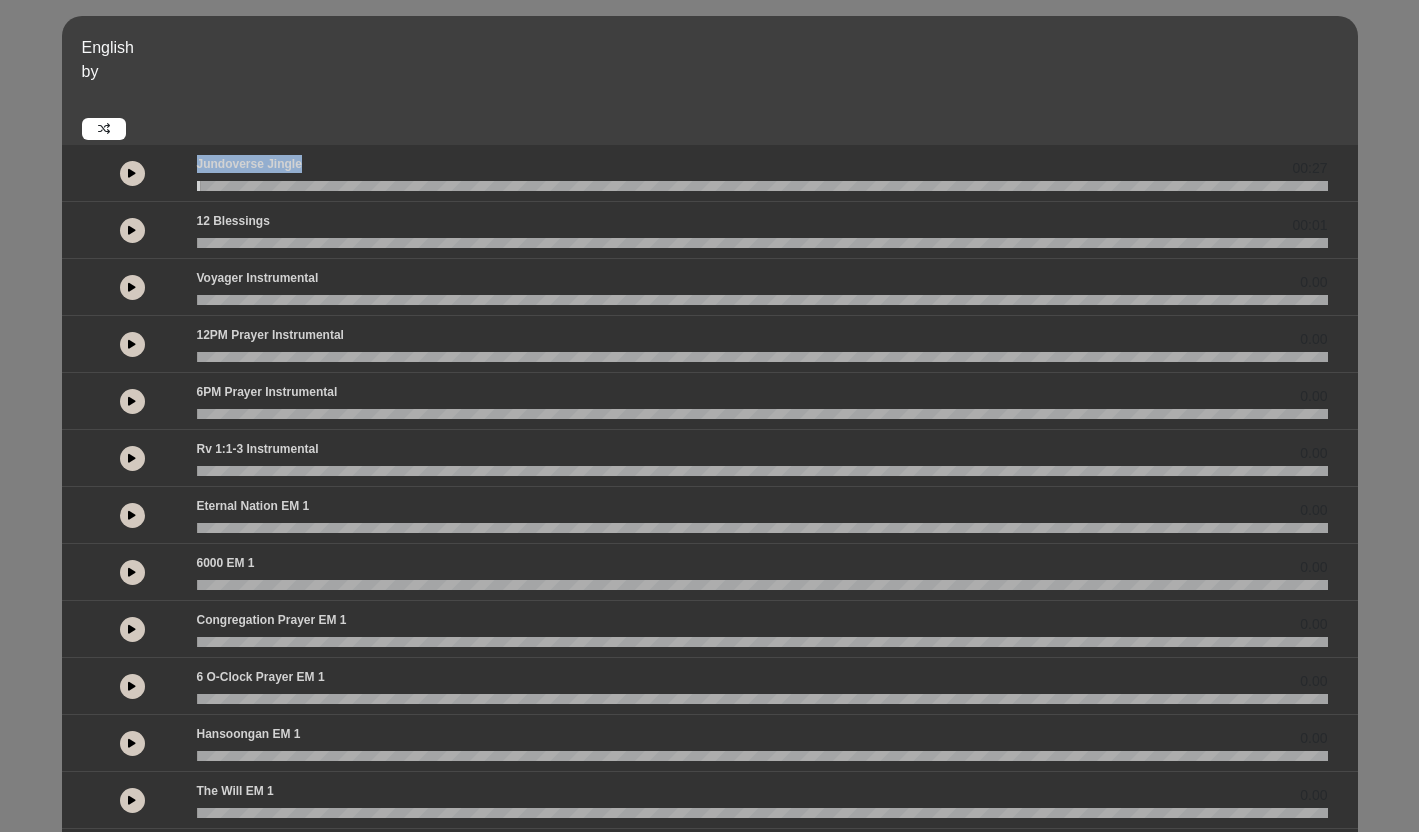 drag, startPoint x: 214, startPoint y: 184, endPoint x: 167, endPoint y: 191, distance: 47.518417 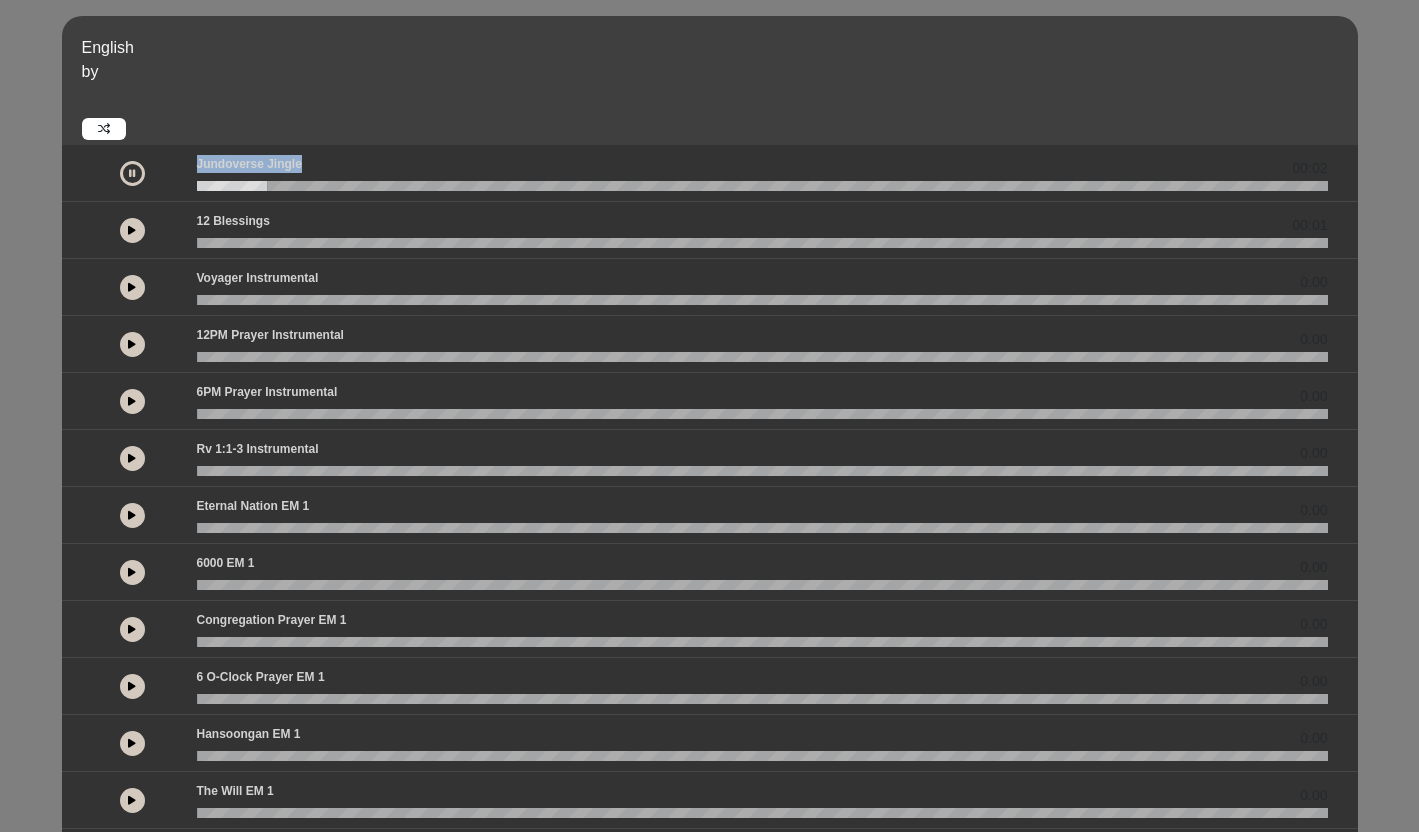 click at bounding box center [762, 186] 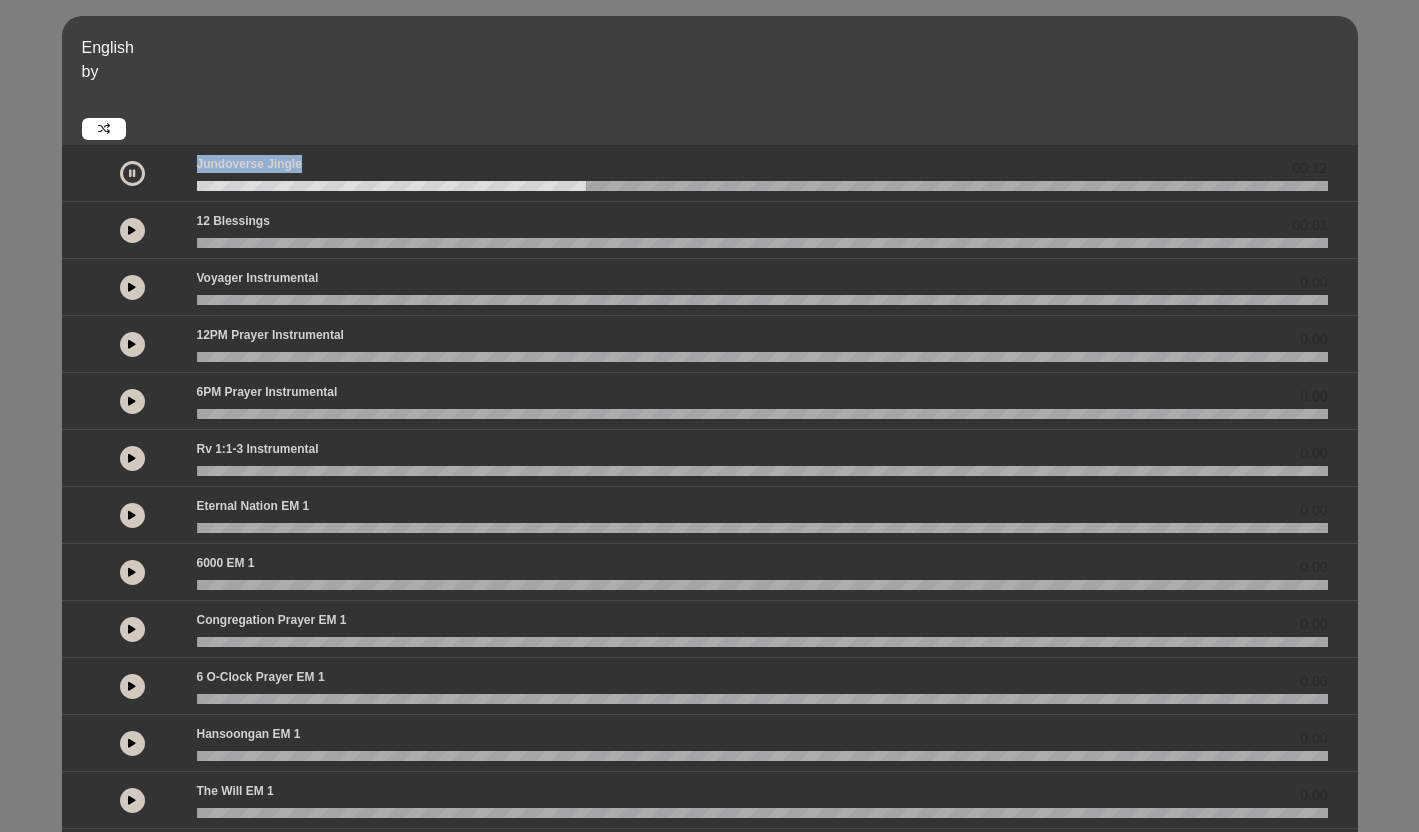 click at bounding box center [132, 173] 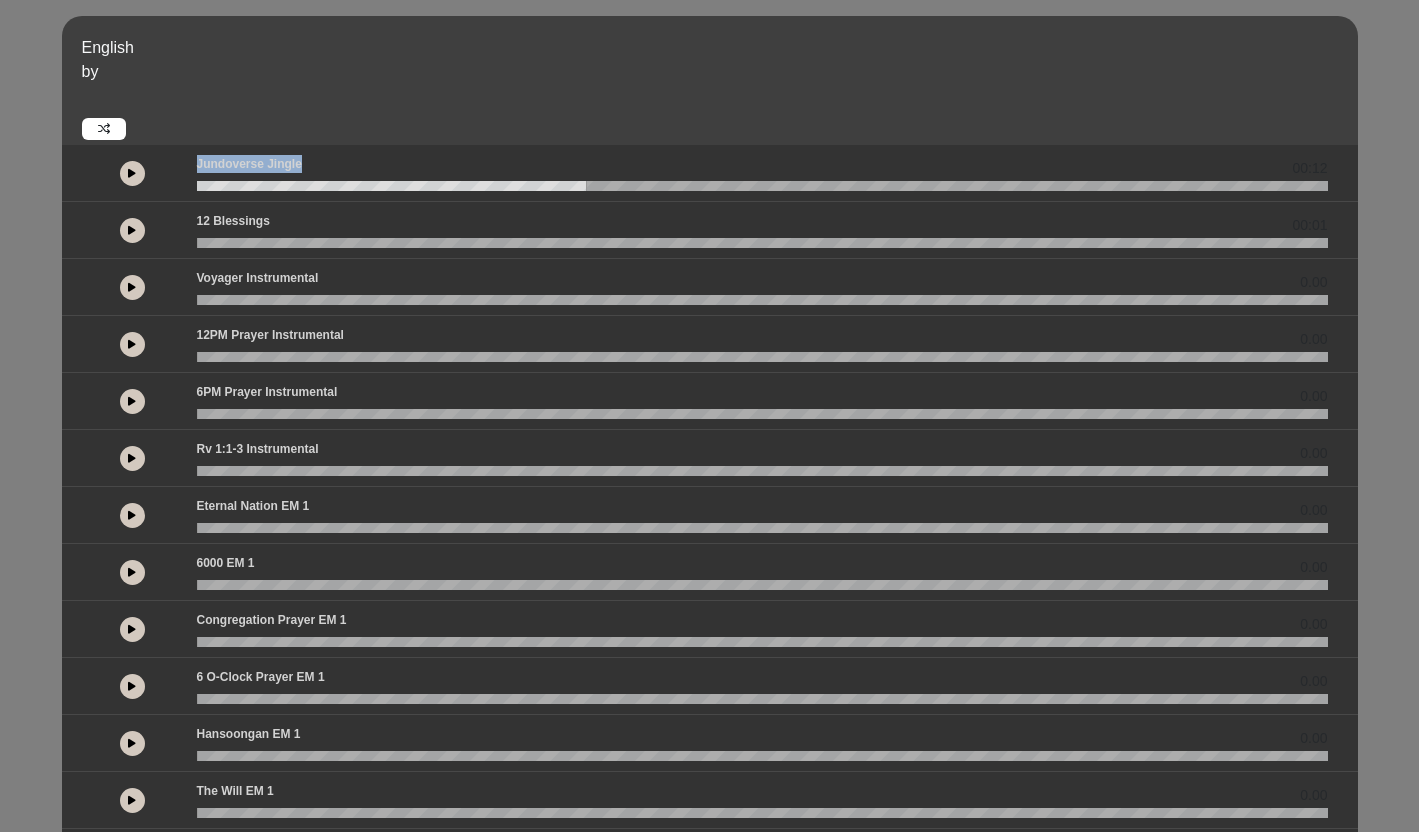 drag, startPoint x: 571, startPoint y: 188, endPoint x: 208, endPoint y: 191, distance: 363.0124 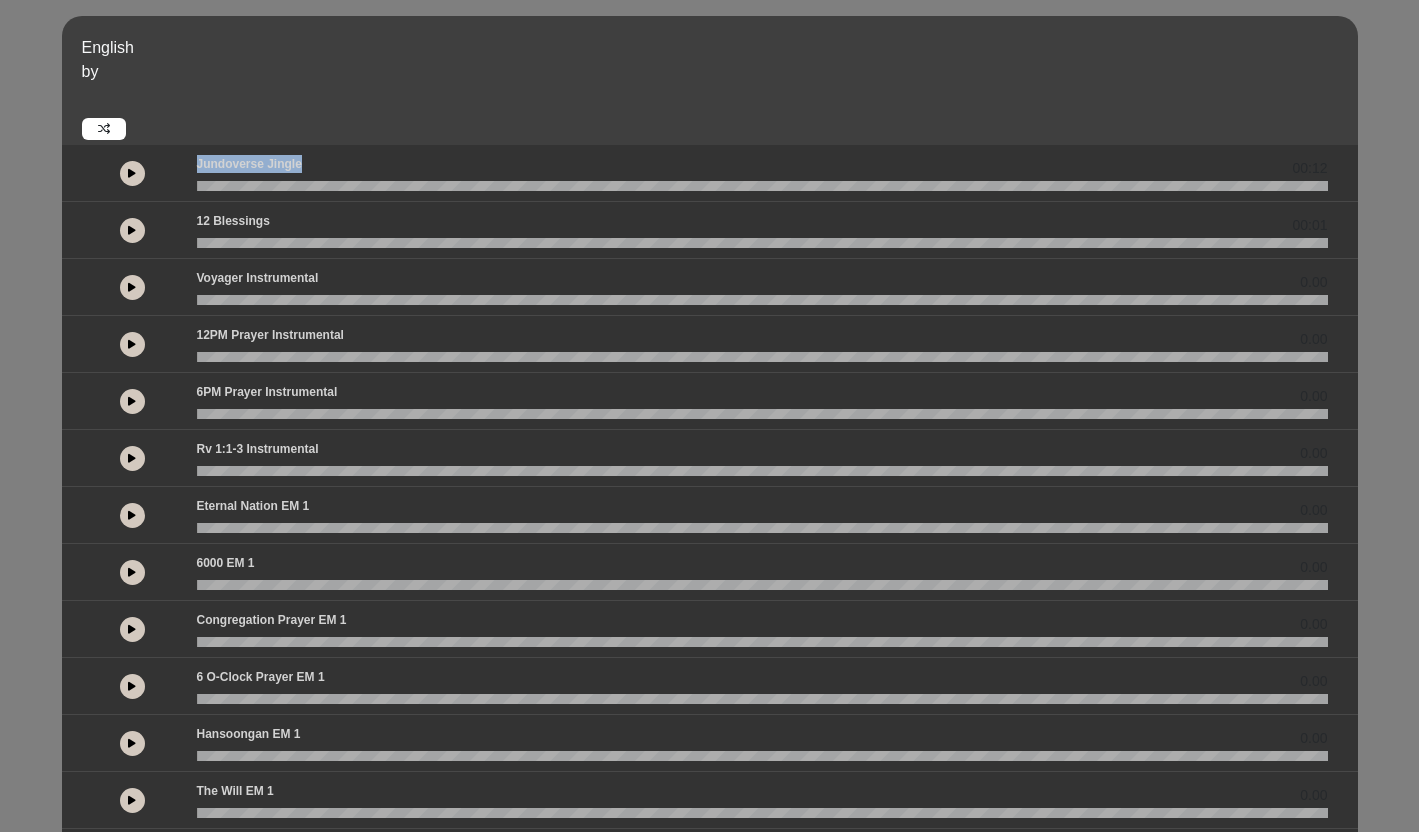 click at bounding box center [762, 186] 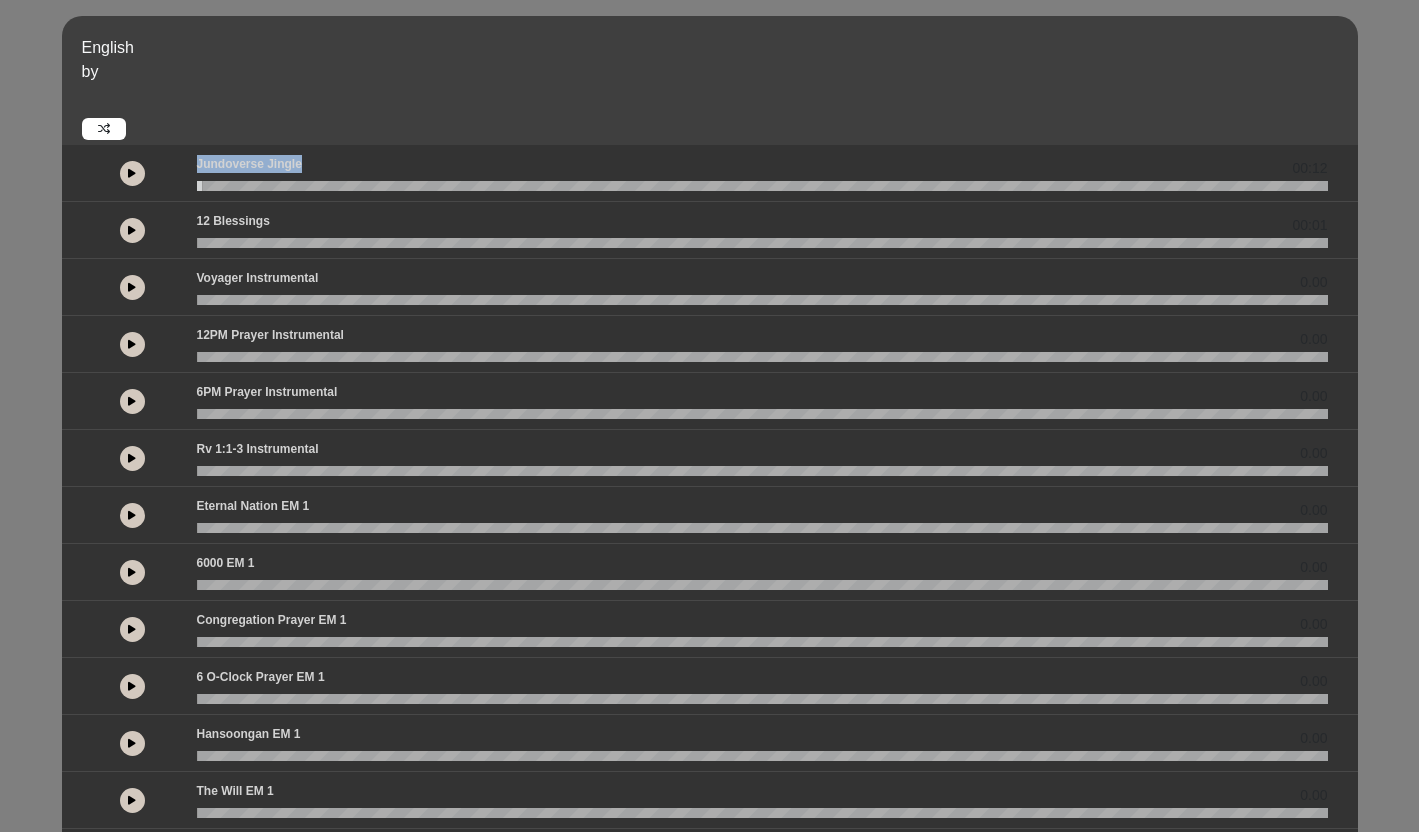 drag, startPoint x: 201, startPoint y: 186, endPoint x: 170, endPoint y: 191, distance: 31.400637 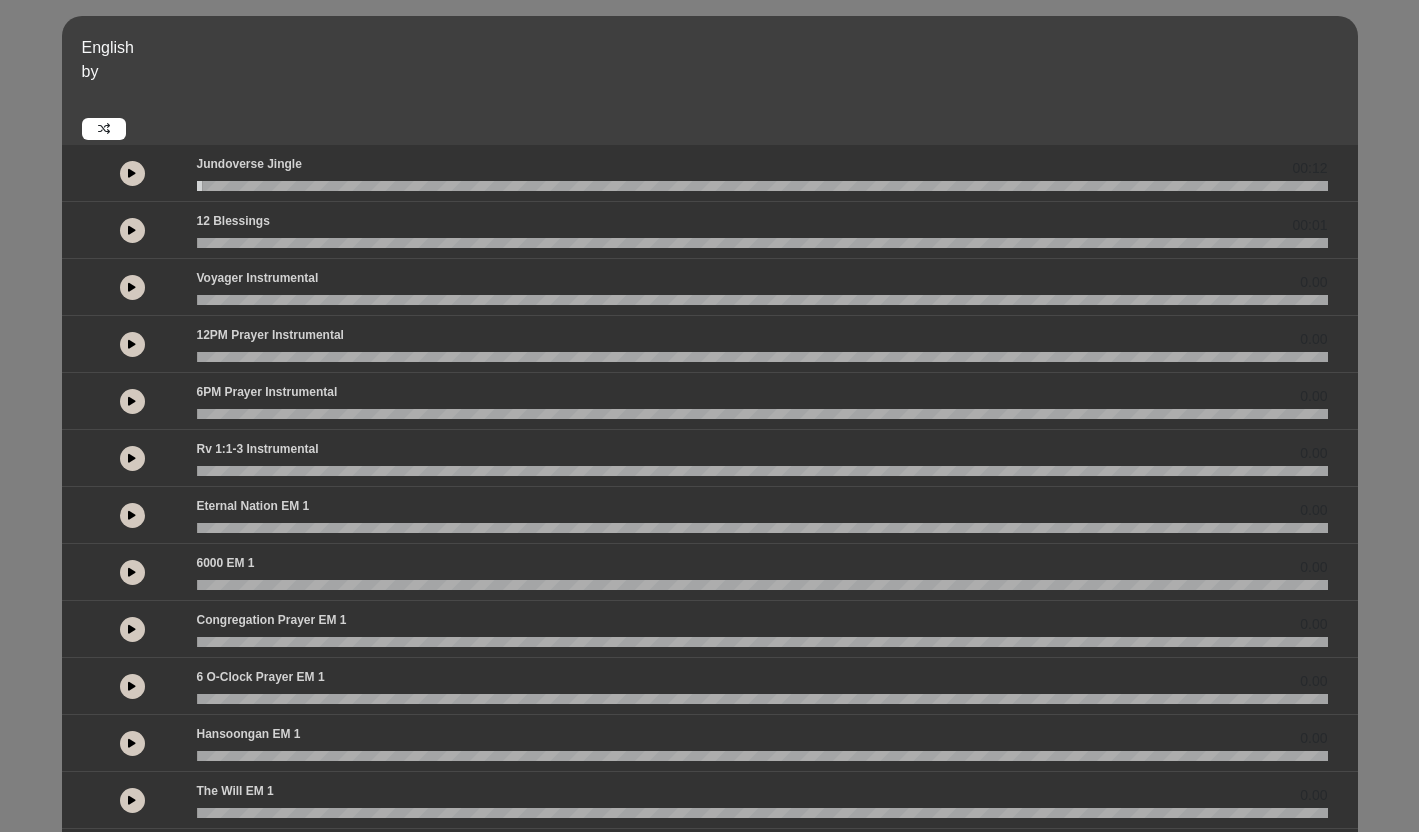 drag, startPoint x: 183, startPoint y: 188, endPoint x: 215, endPoint y: 182, distance: 32.55764 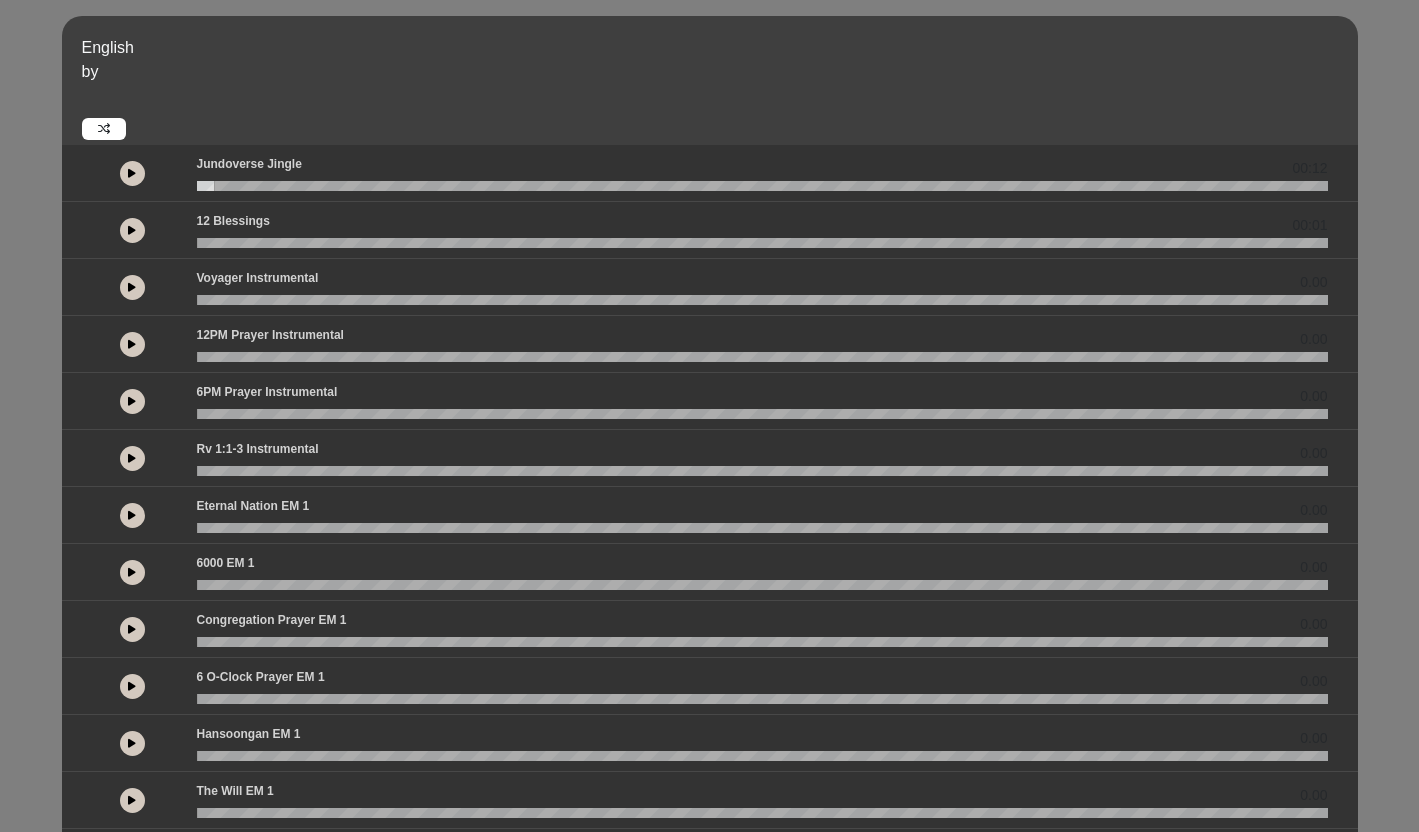 click at bounding box center (762, 186) 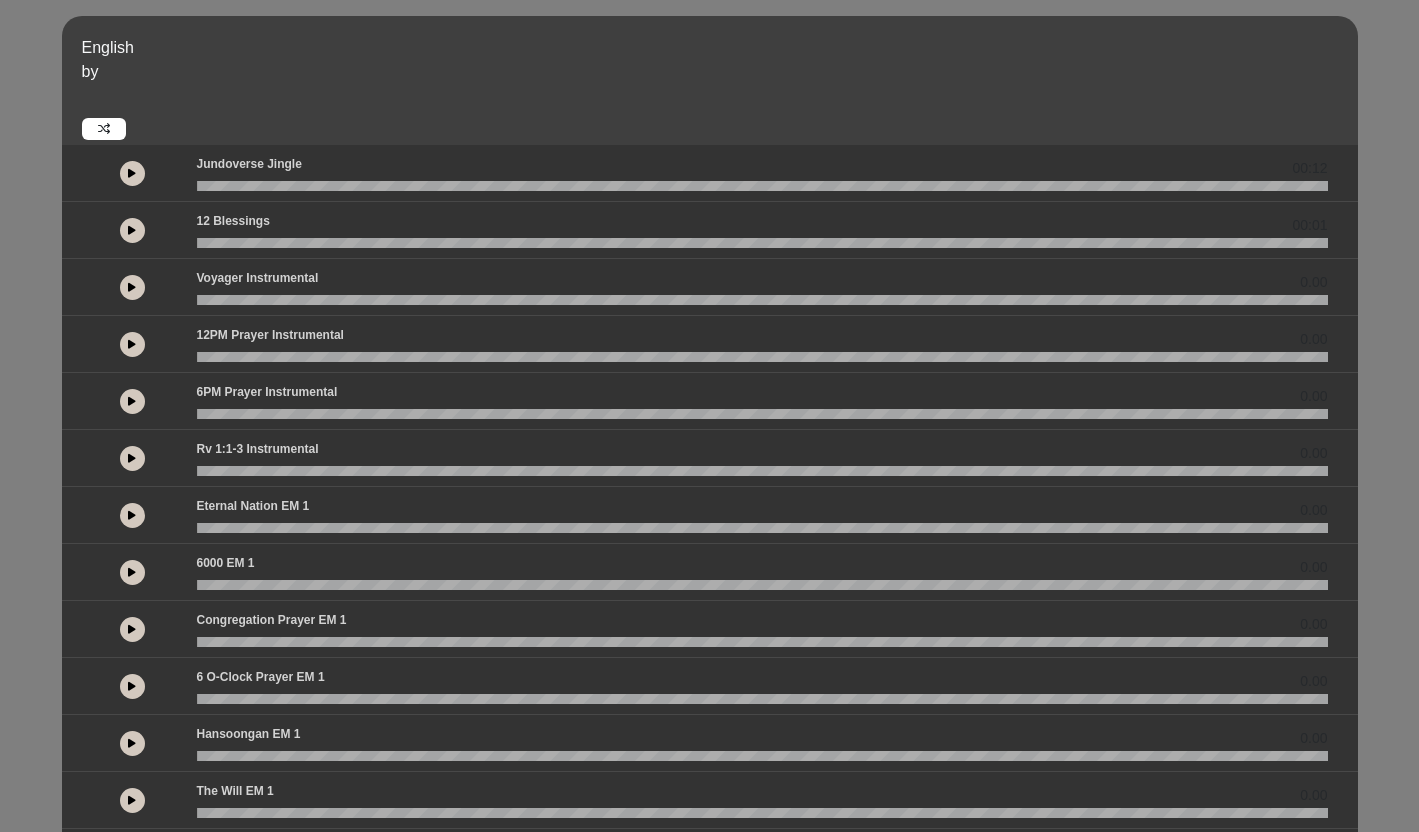 click at bounding box center (762, 186) 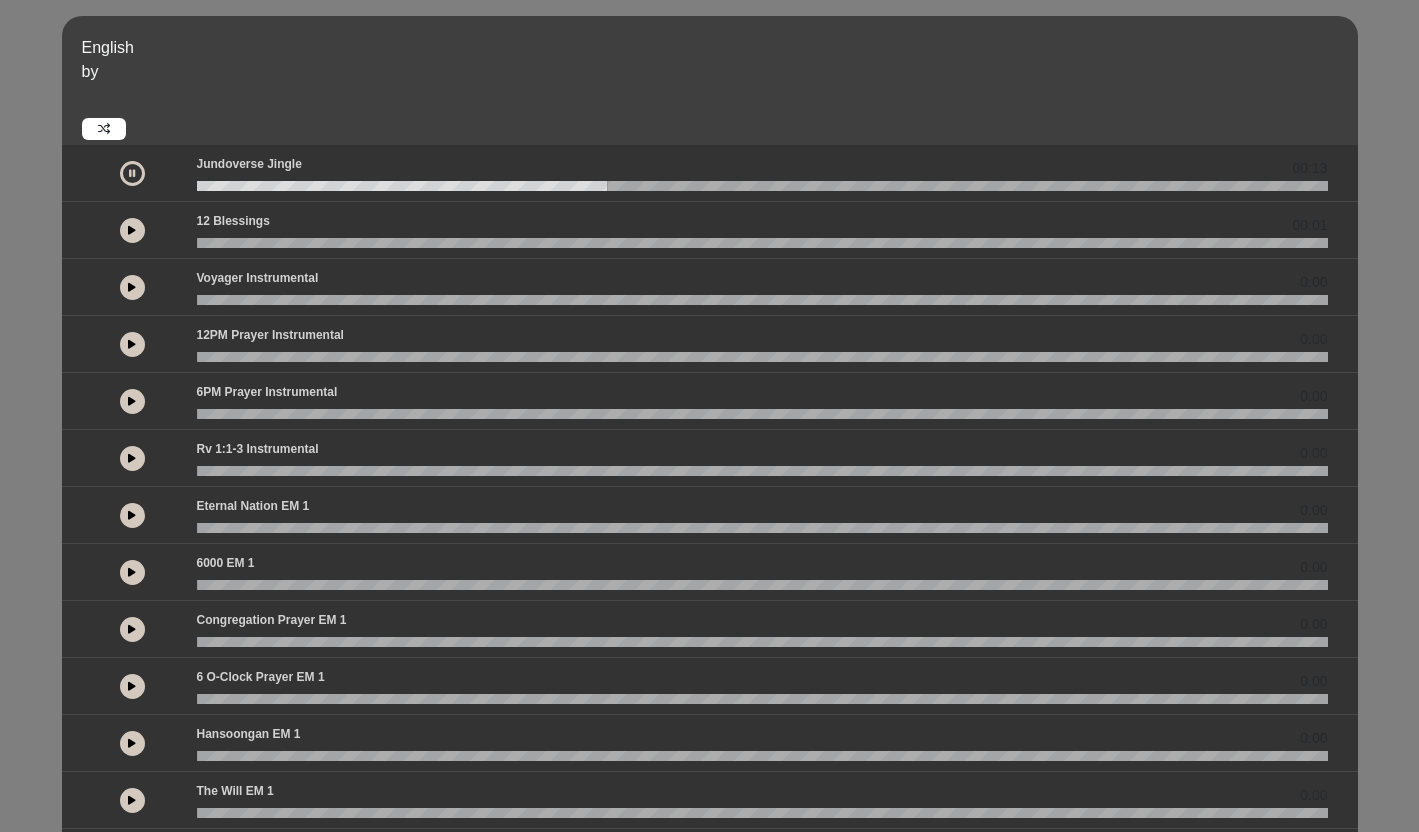 click at bounding box center (132, 173) 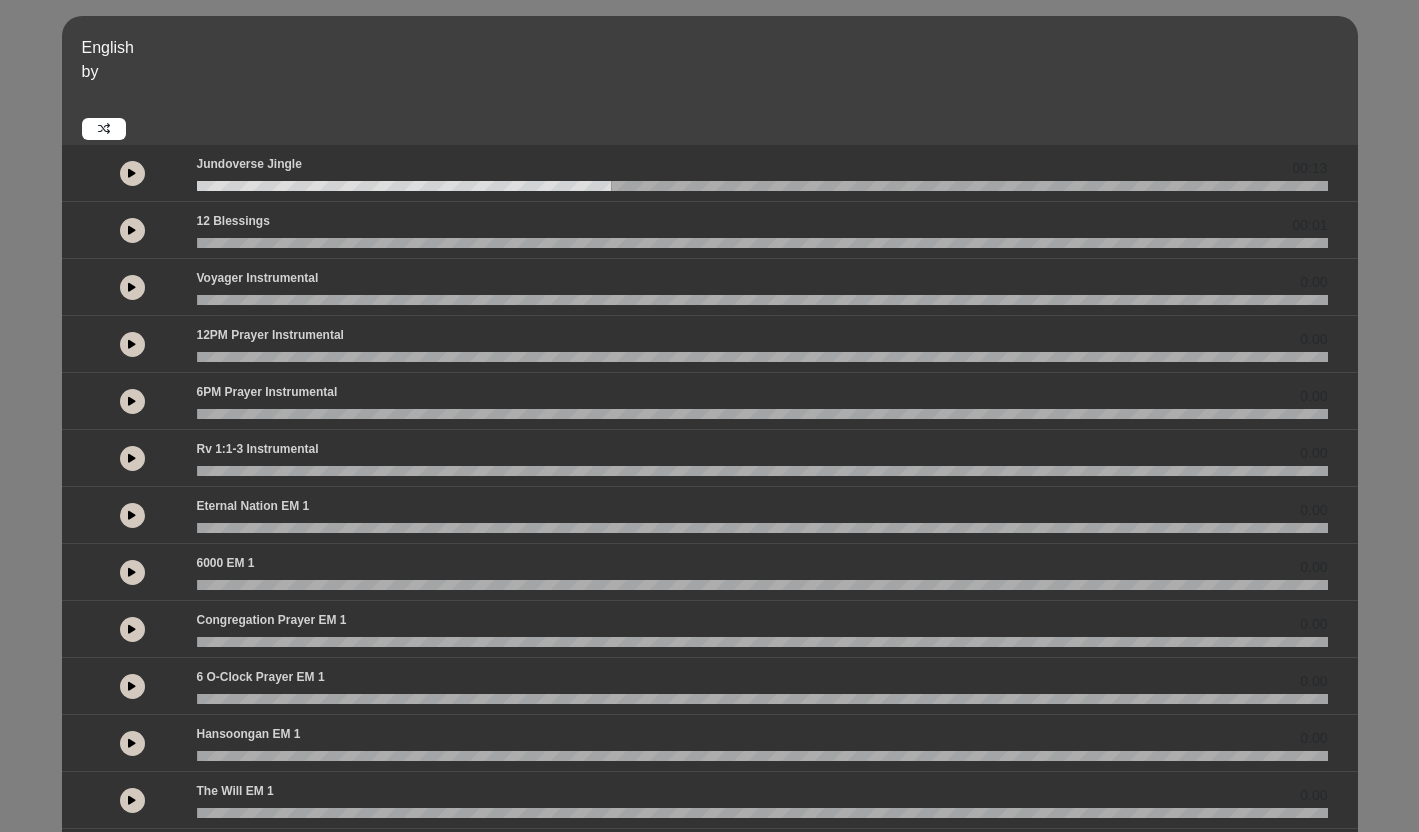 click on "00:13" at bounding box center (710, 173) 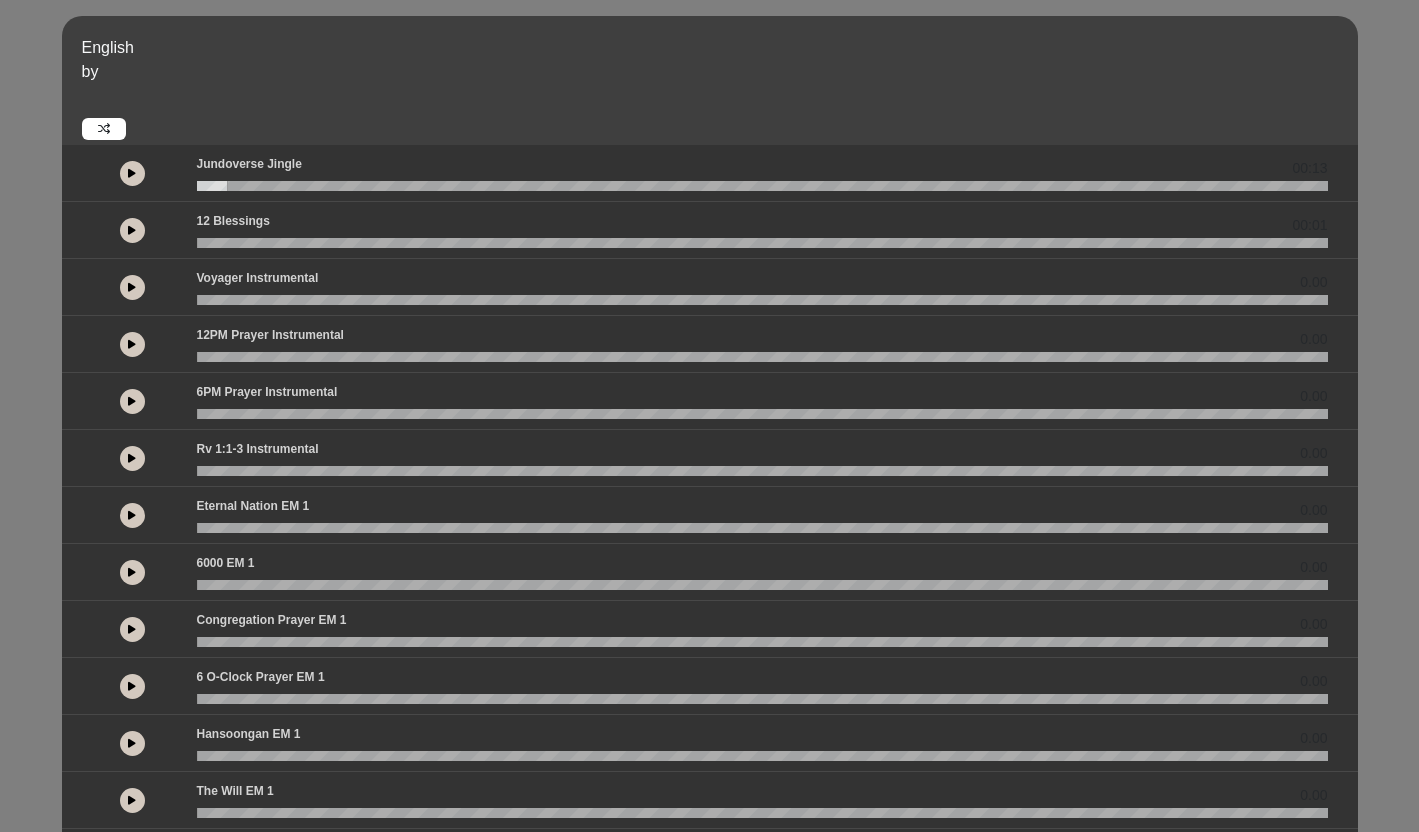 drag, startPoint x: 325, startPoint y: 198, endPoint x: 298, endPoint y: 207, distance: 28.460499 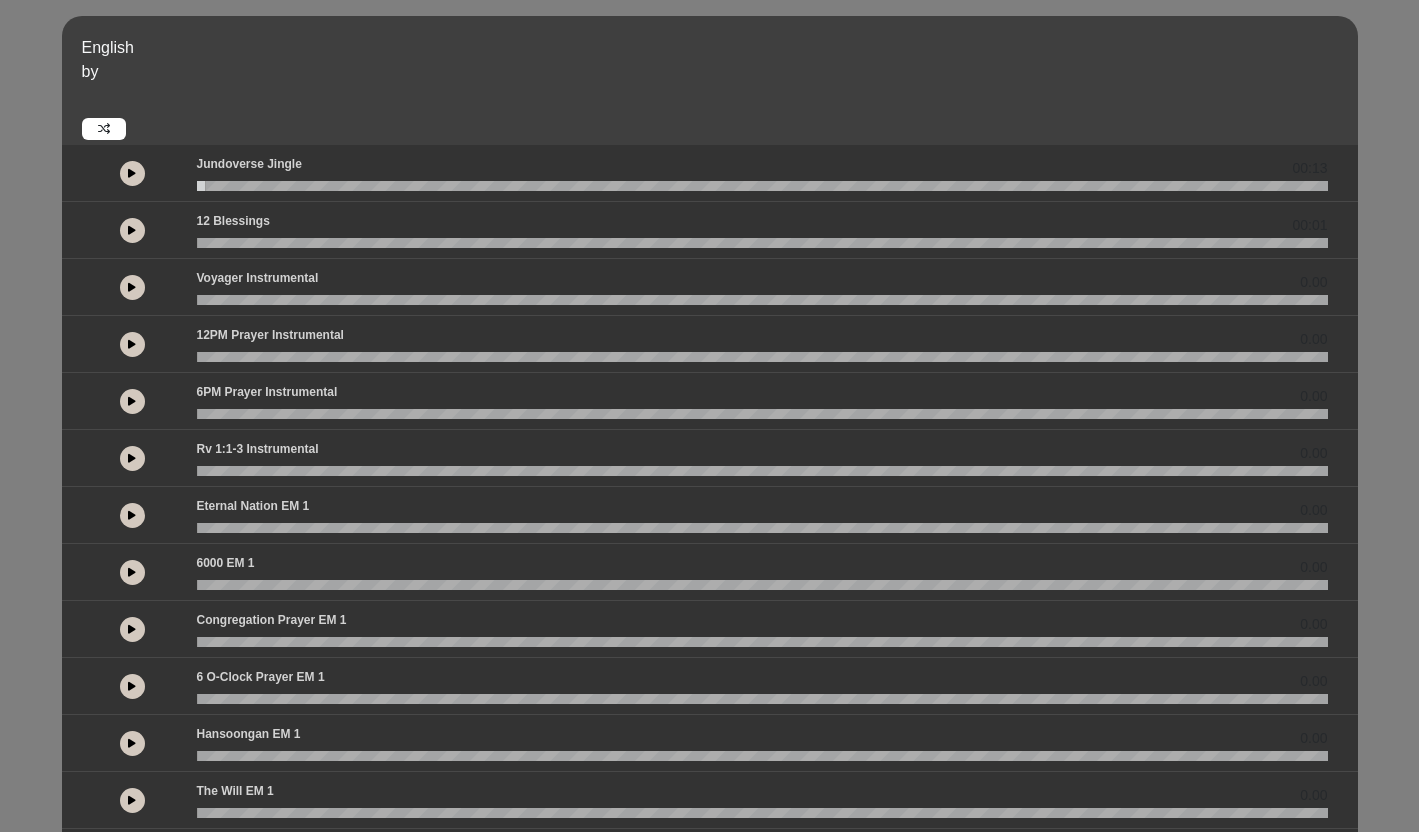 click at bounding box center (762, 186) 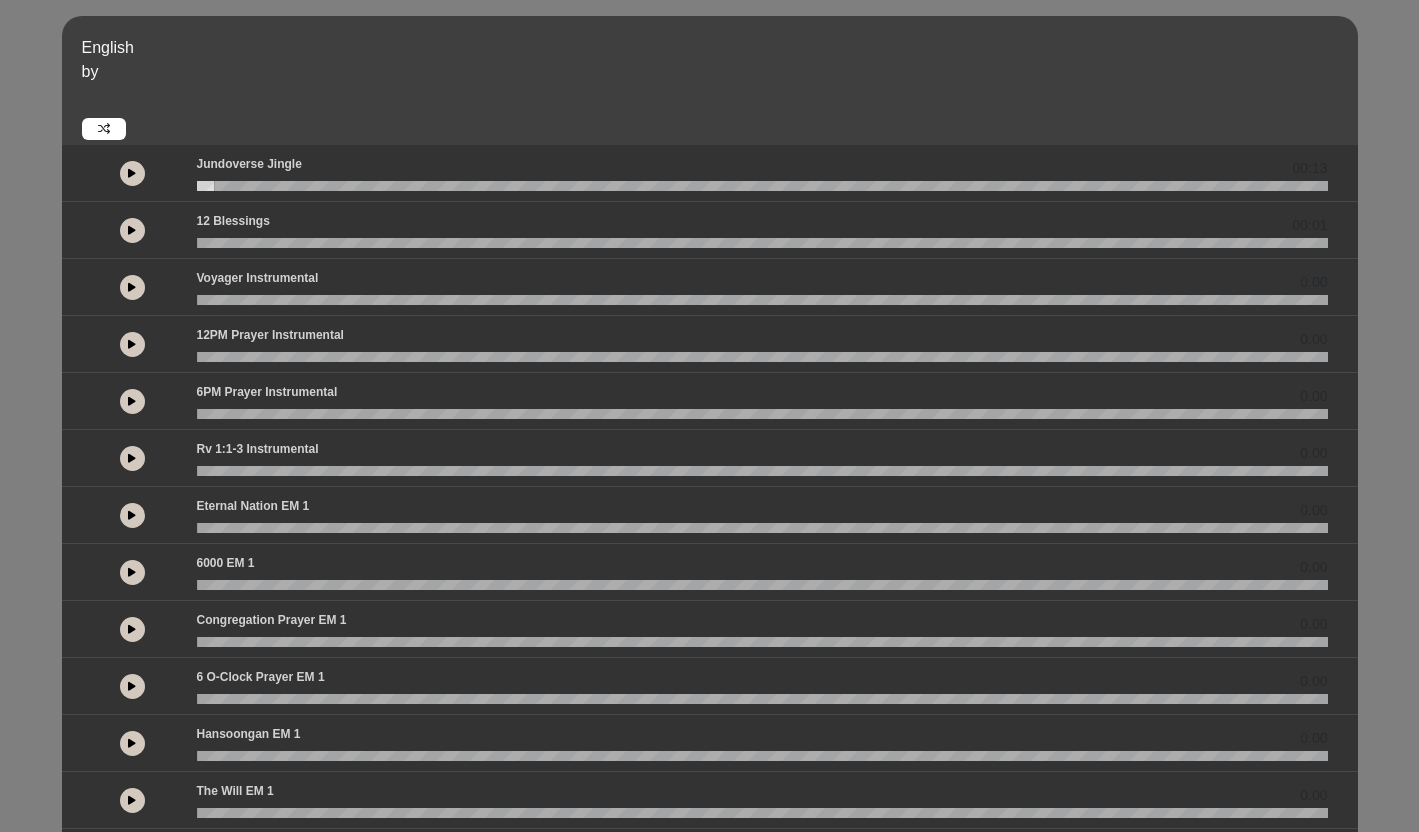 click at bounding box center [762, 186] 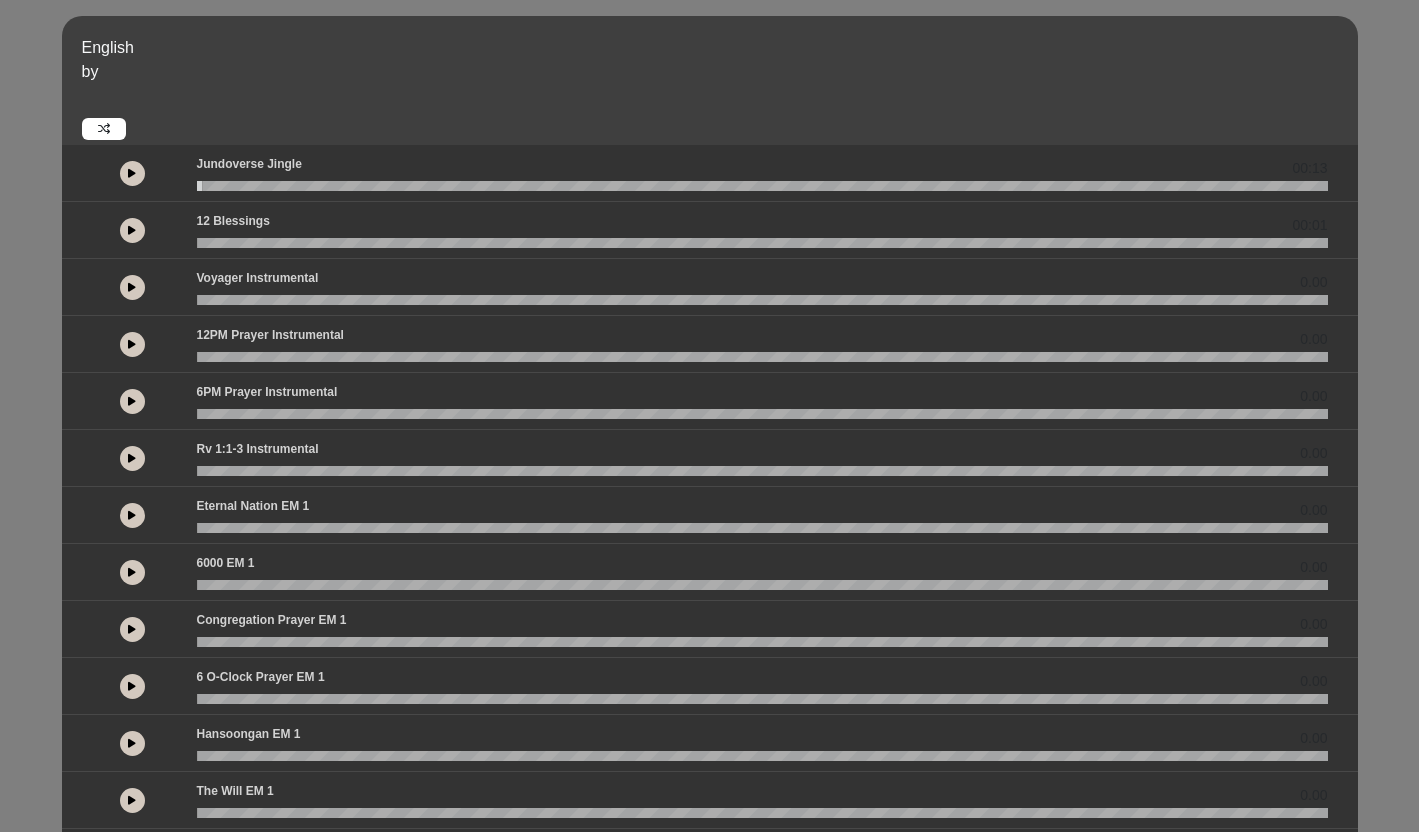 click at bounding box center [132, 173] 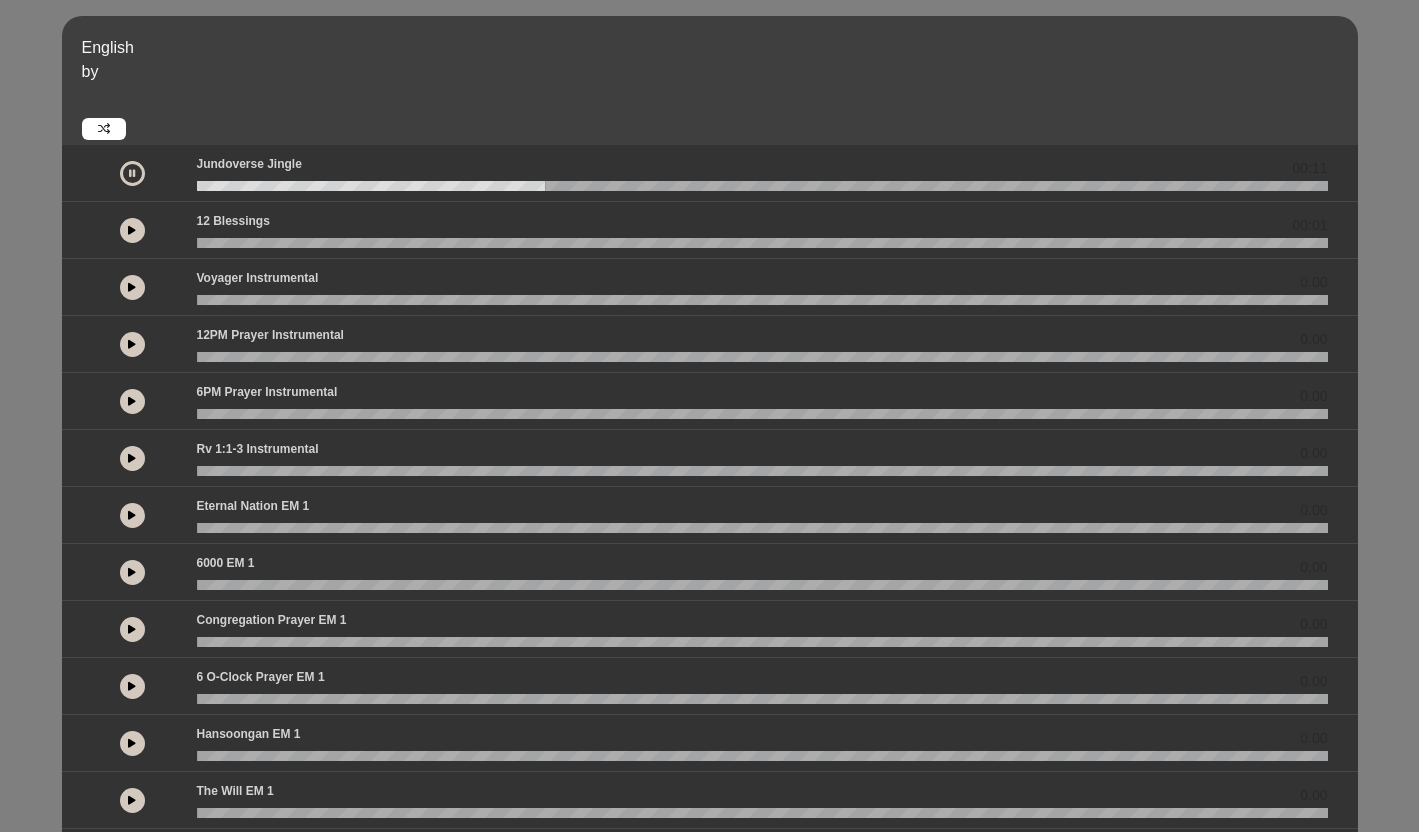 click at bounding box center [132, 173] 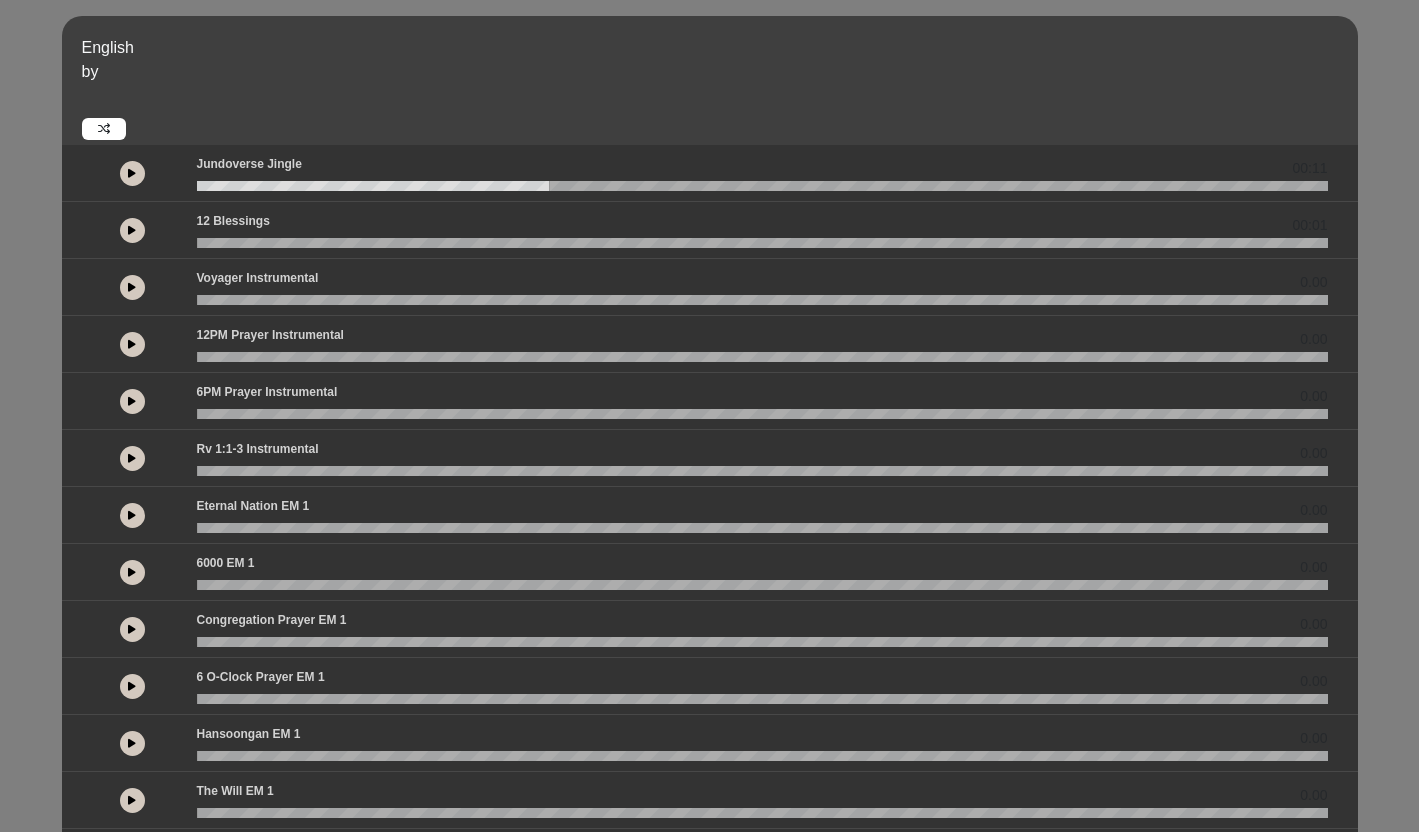 click on "Jundoverse Jingle
00:11" at bounding box center (762, 173) 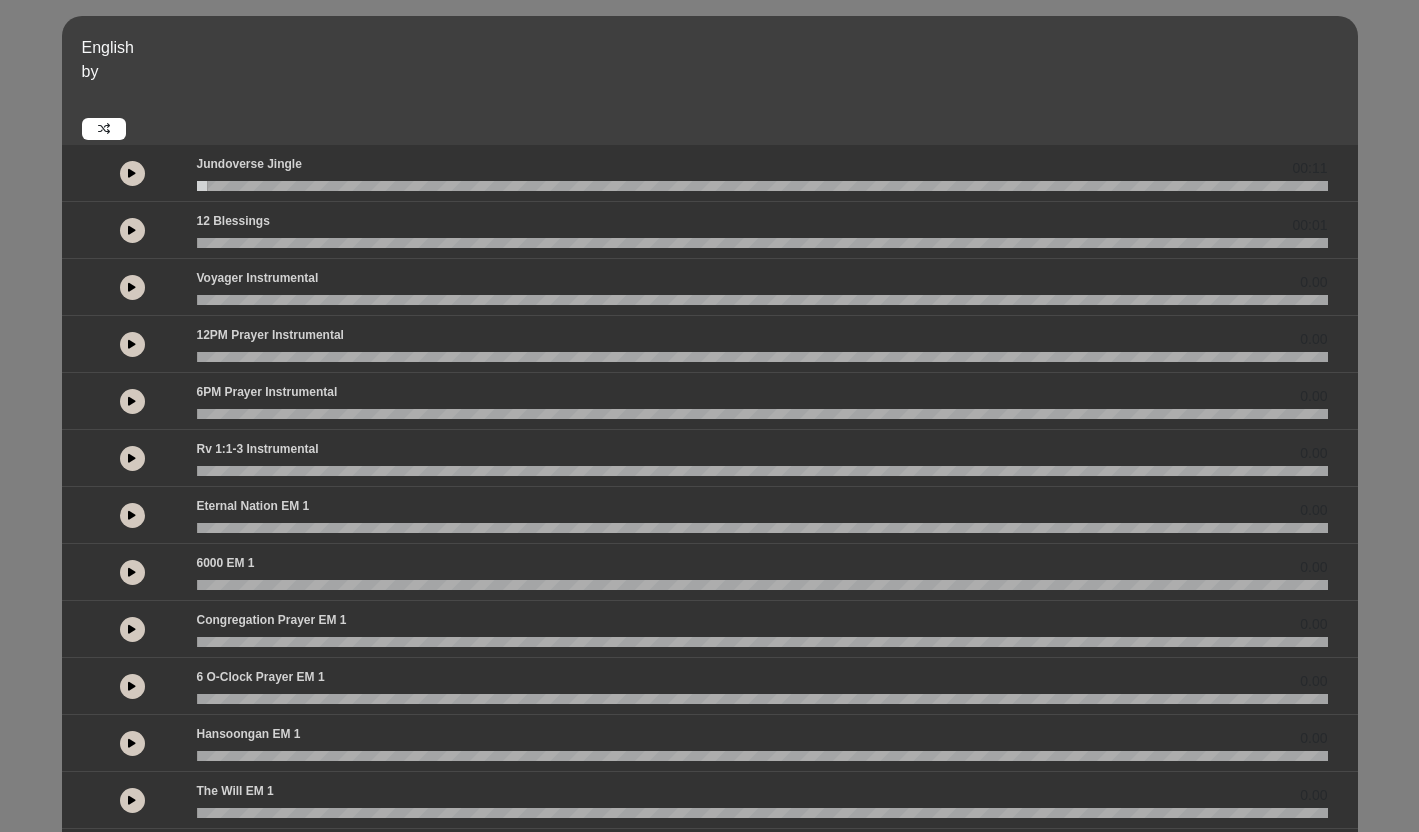 drag, startPoint x: 208, startPoint y: 186, endPoint x: 152, endPoint y: 190, distance: 56.142673 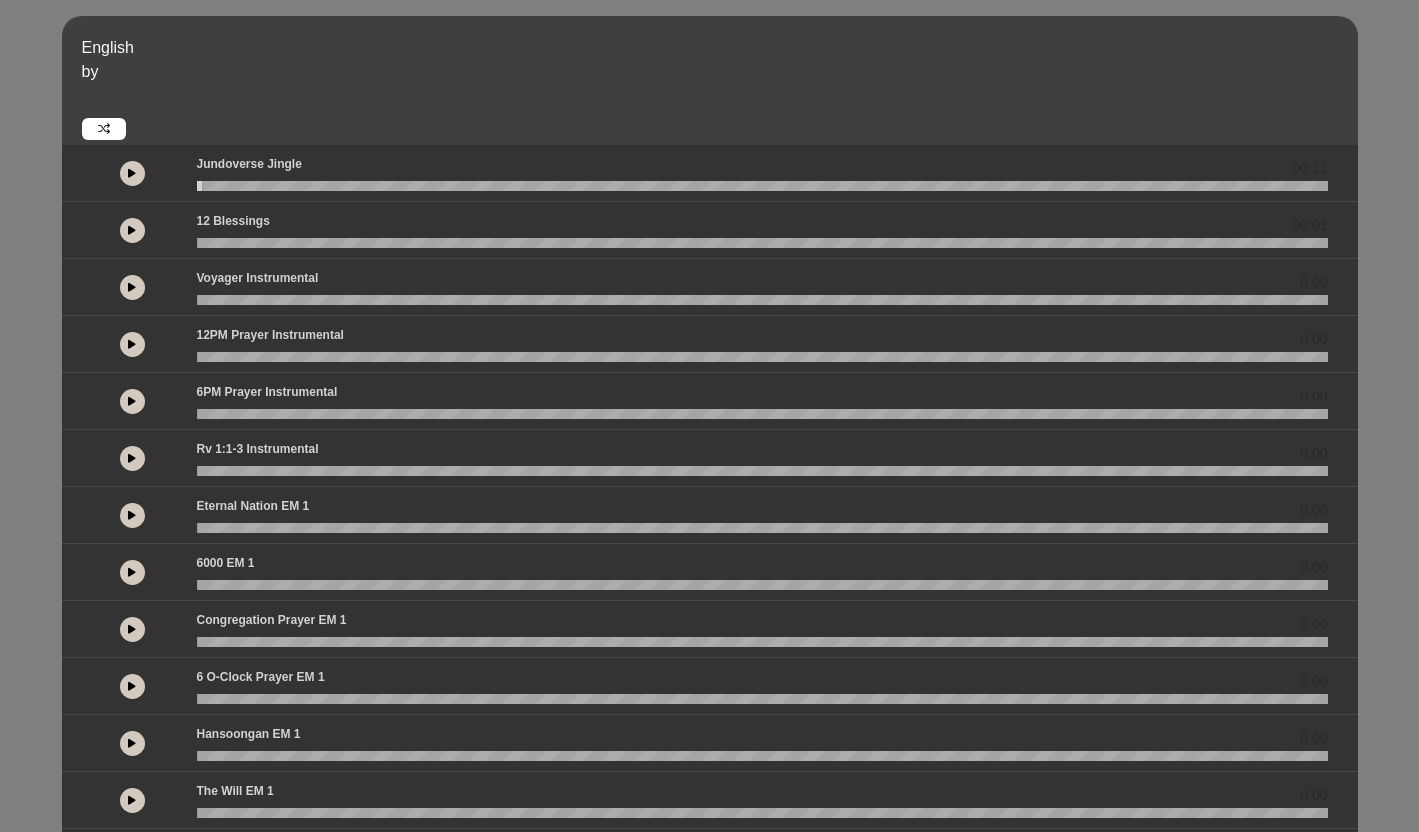 click at bounding box center [762, 186] 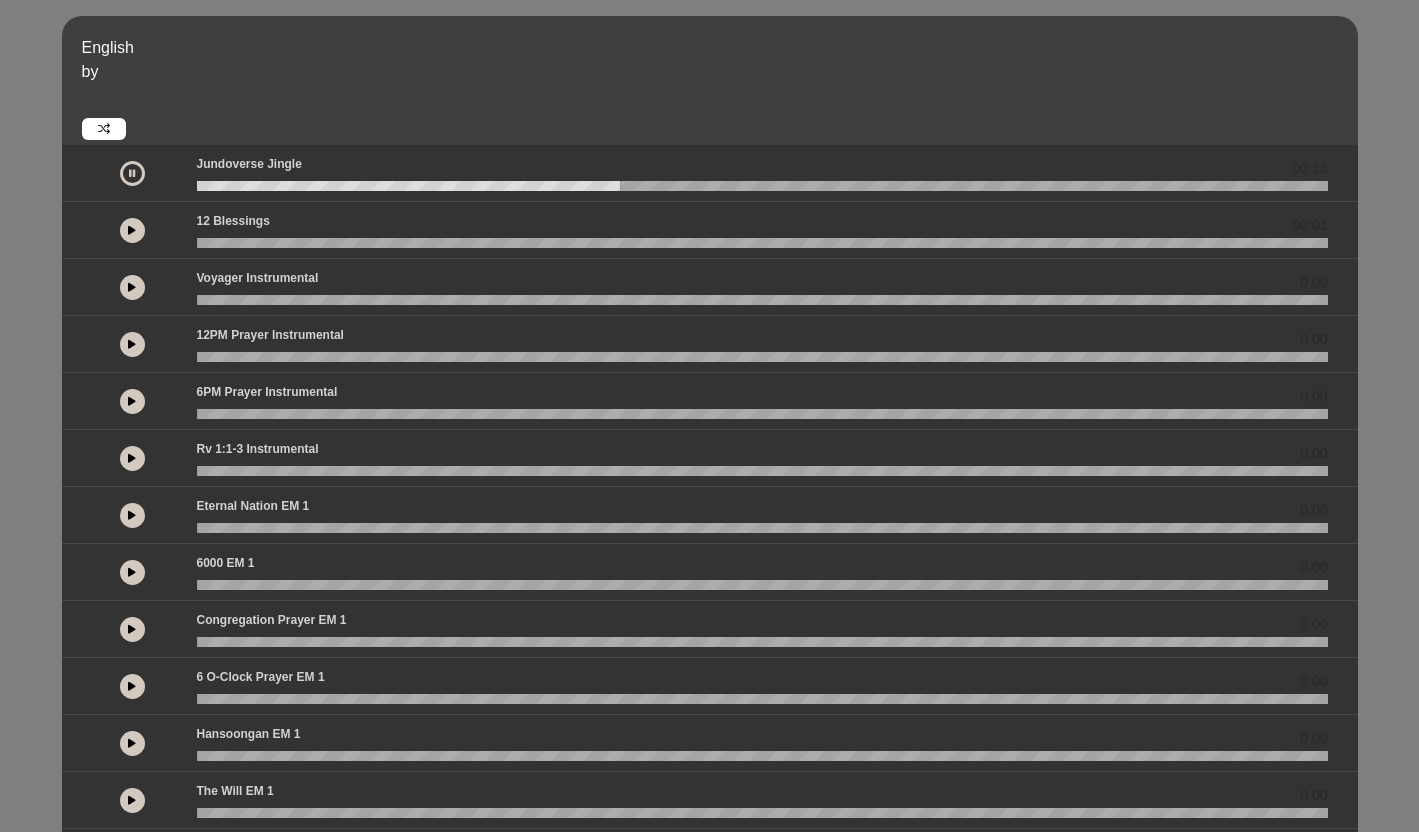 click at bounding box center (132, 173) 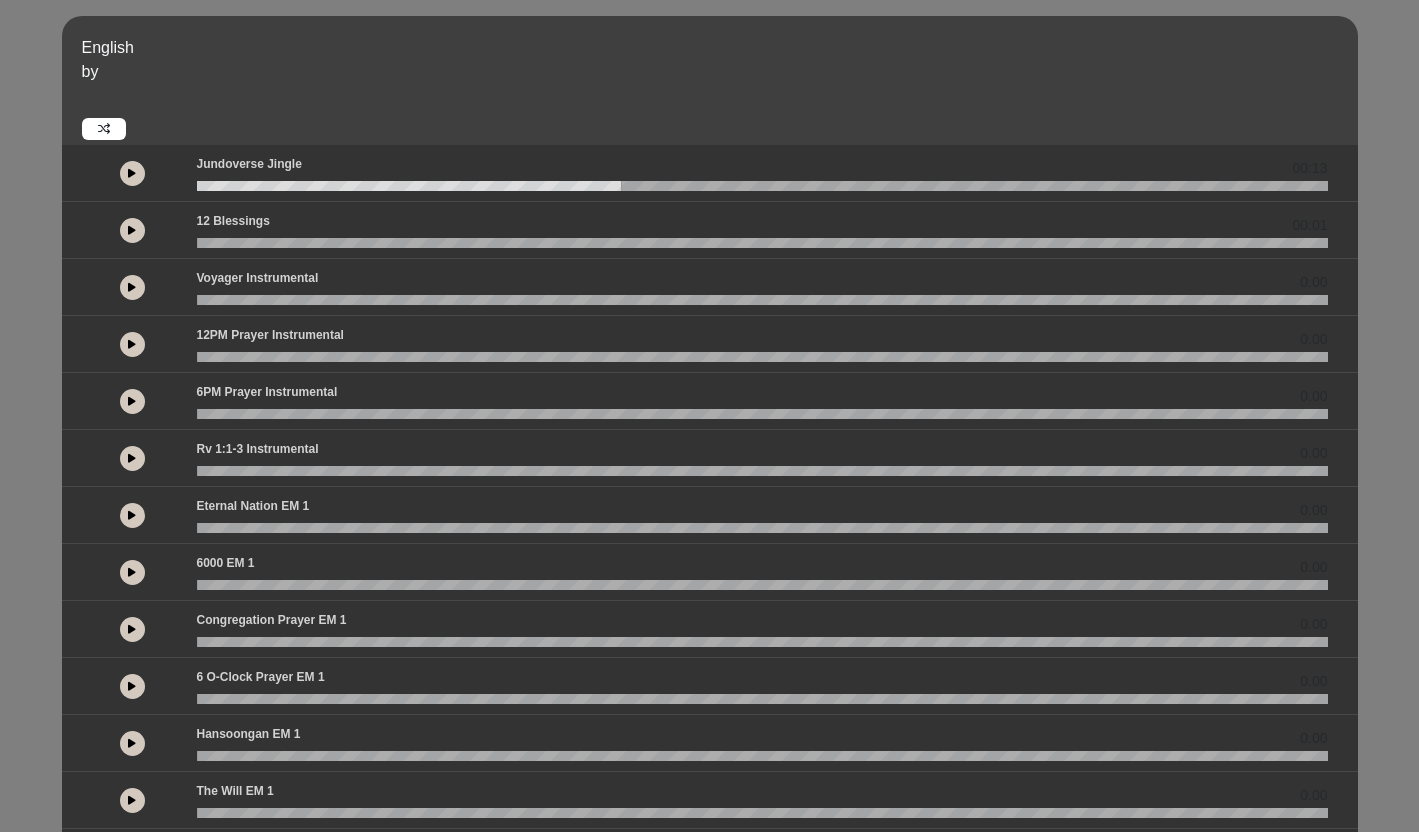 click at bounding box center [762, 186] 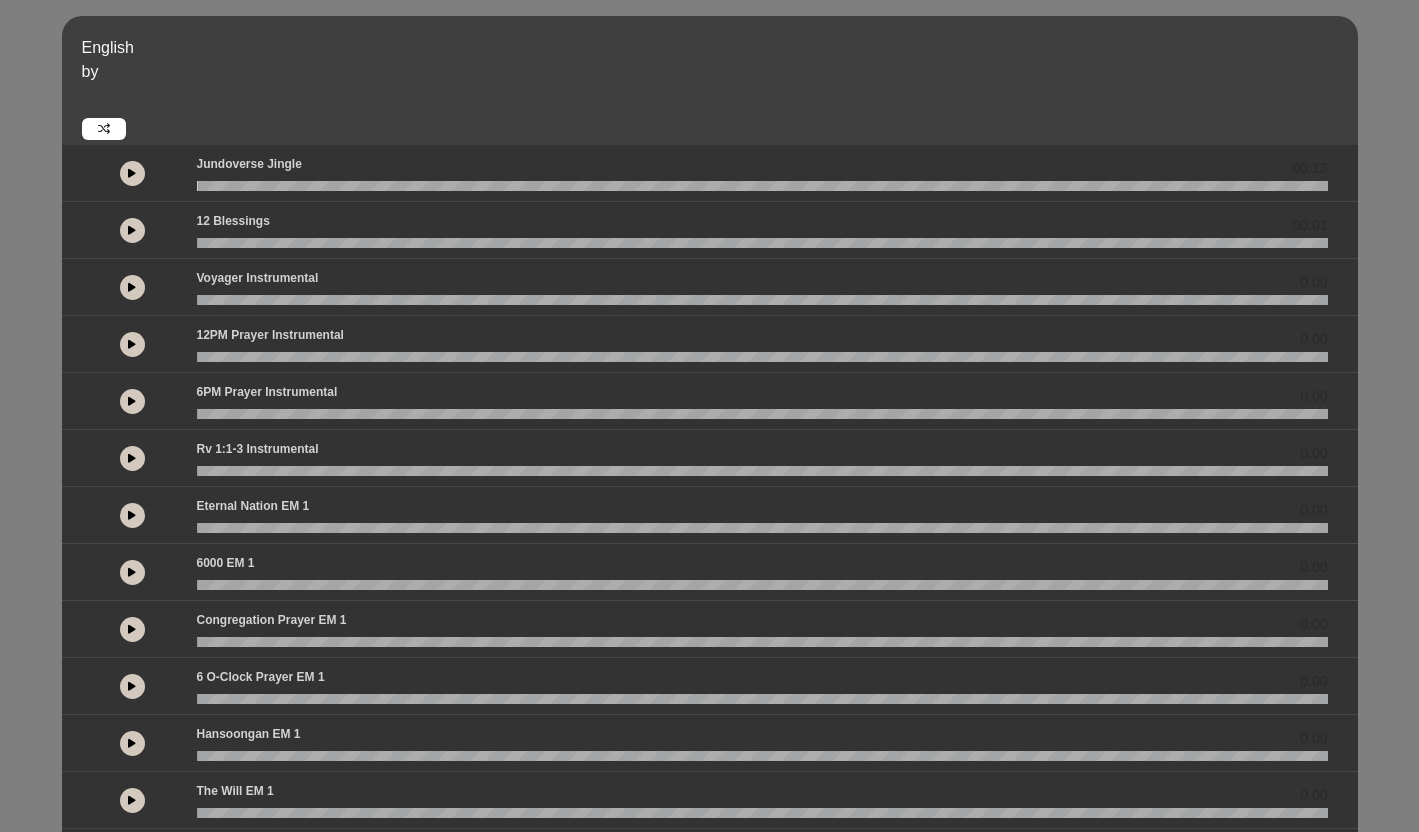 drag, startPoint x: 221, startPoint y: 182, endPoint x: -91, endPoint y: 184, distance: 312.0064 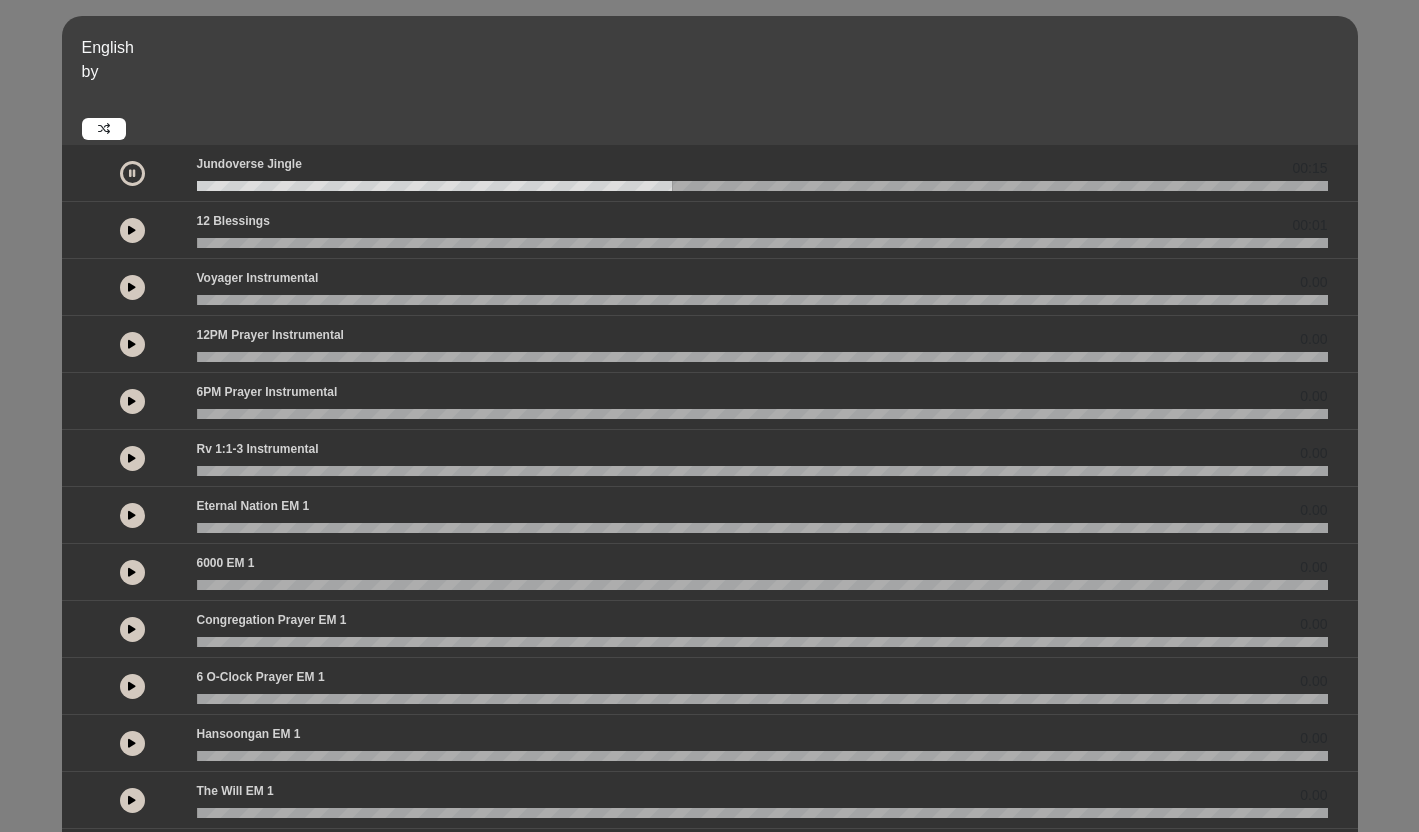 click at bounding box center [132, 173] 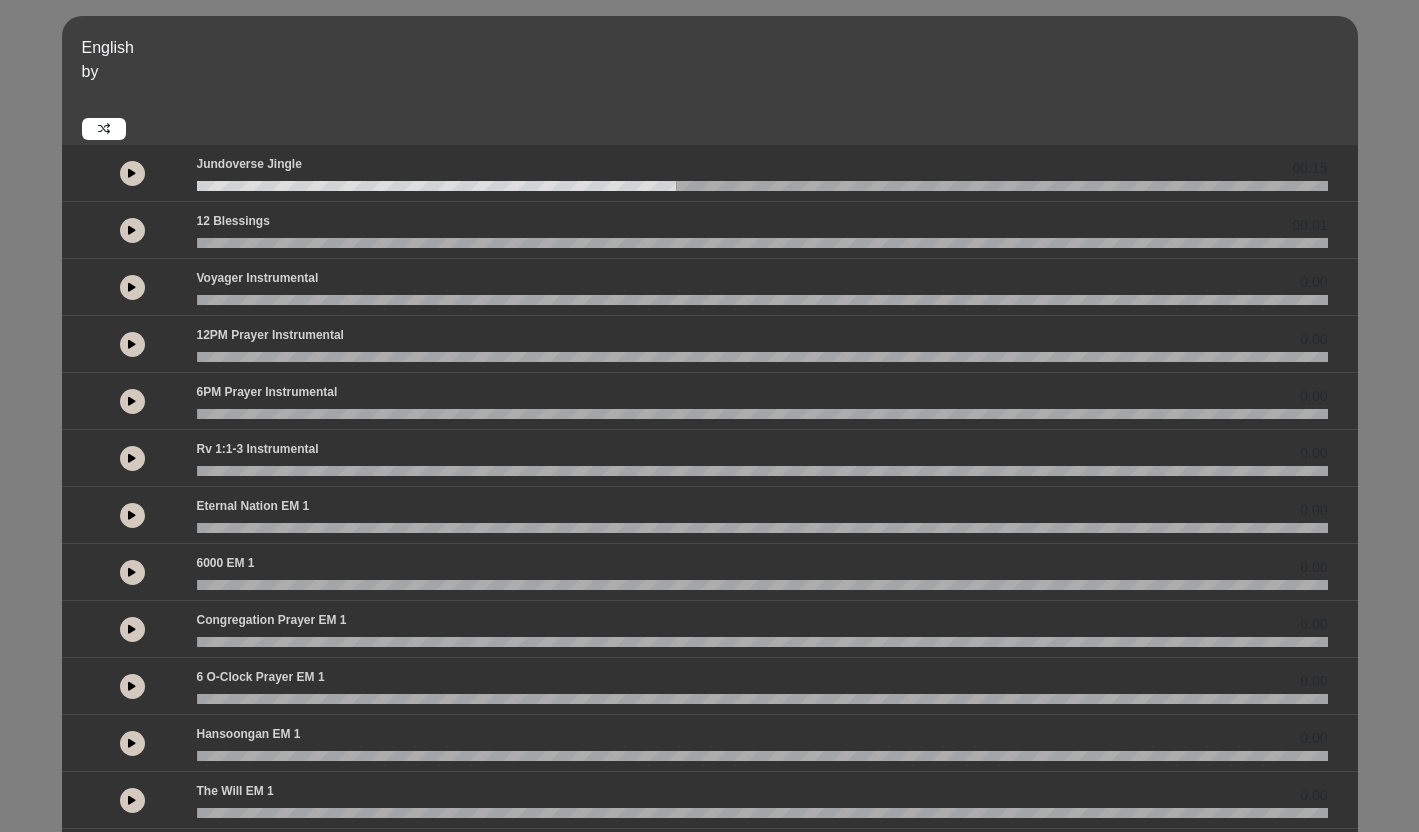 drag, startPoint x: 205, startPoint y: 182, endPoint x: 187, endPoint y: 189, distance: 19.313208 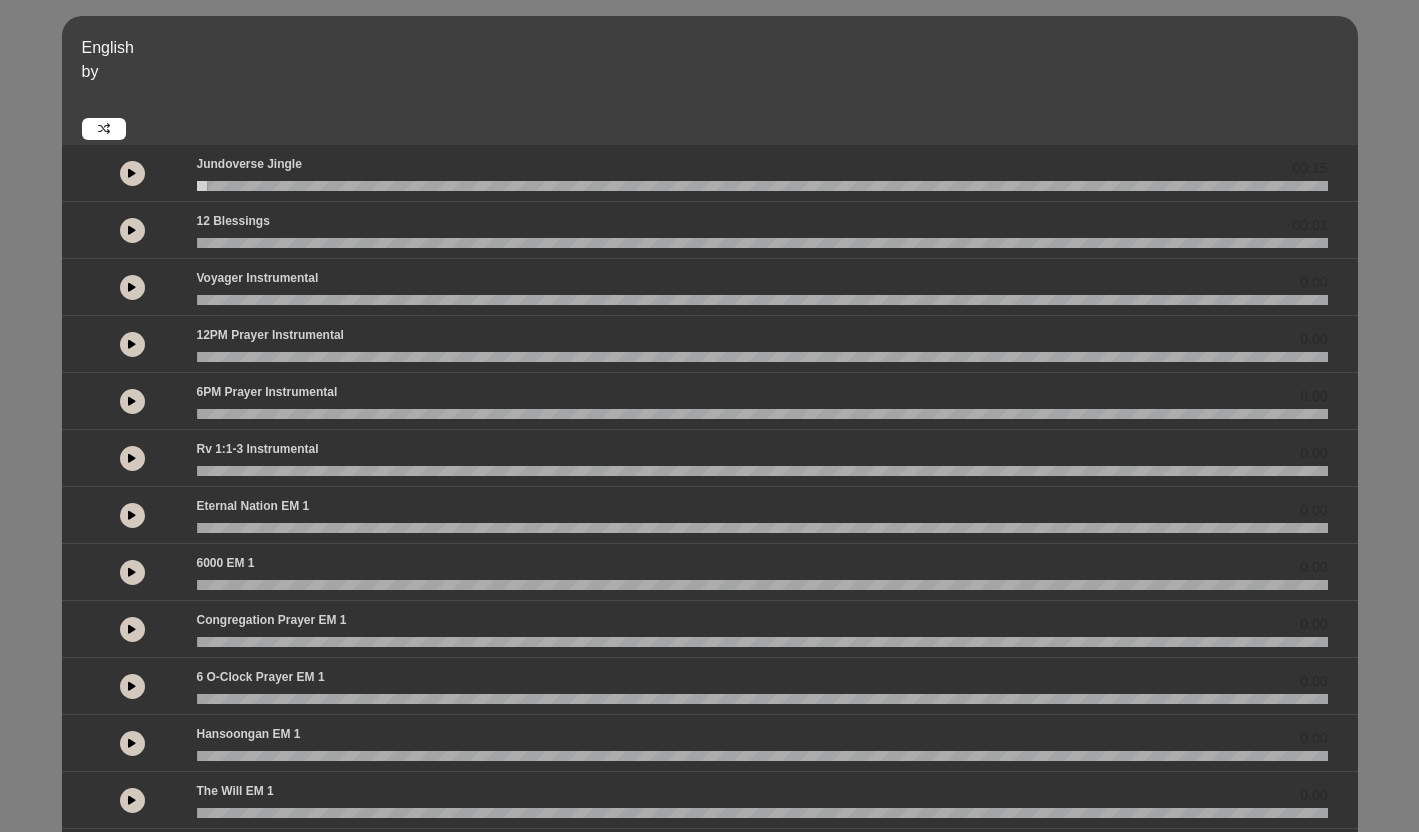 click at bounding box center [762, 186] 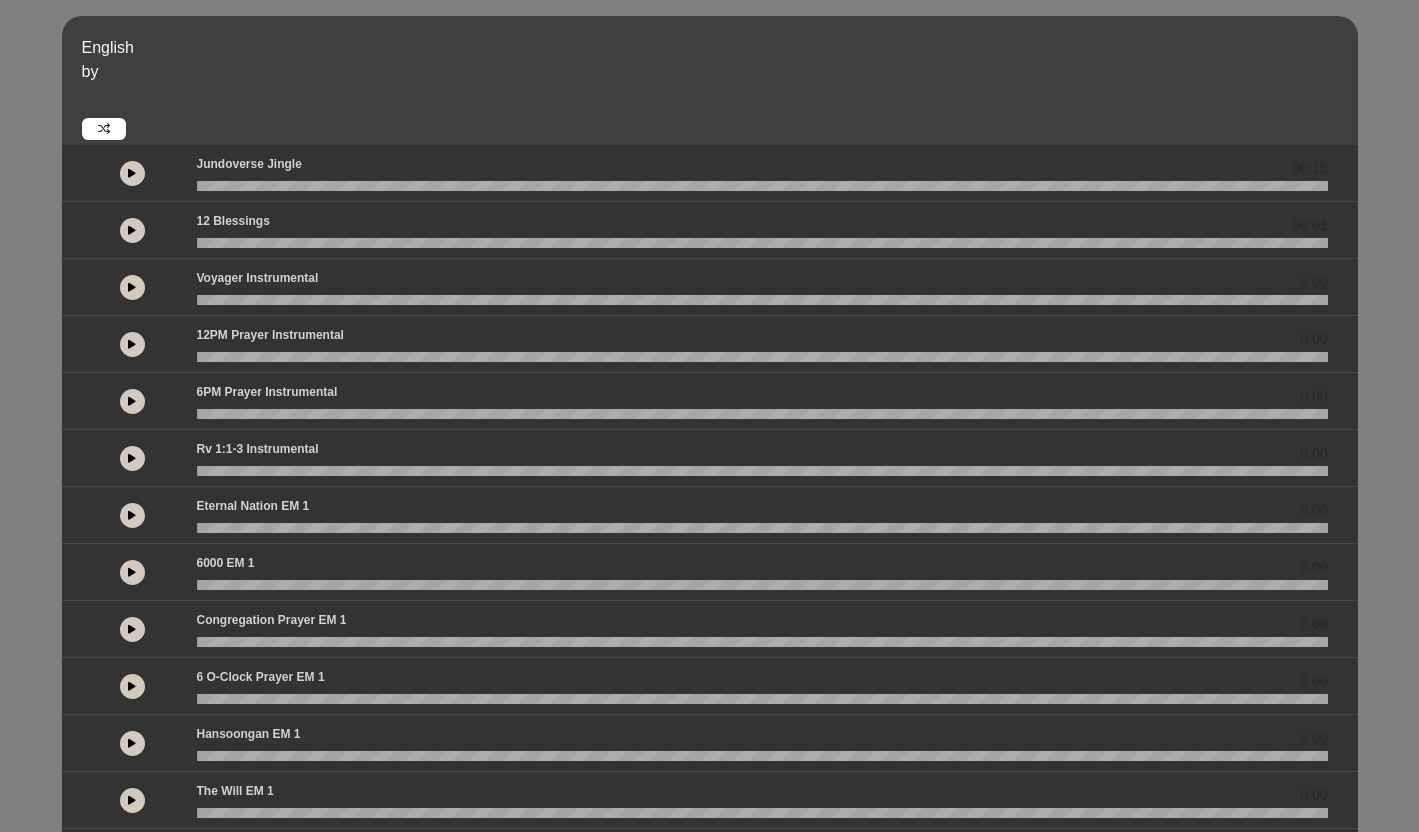 drag, startPoint x: 196, startPoint y: 187, endPoint x: 168, endPoint y: 193, distance: 28.635643 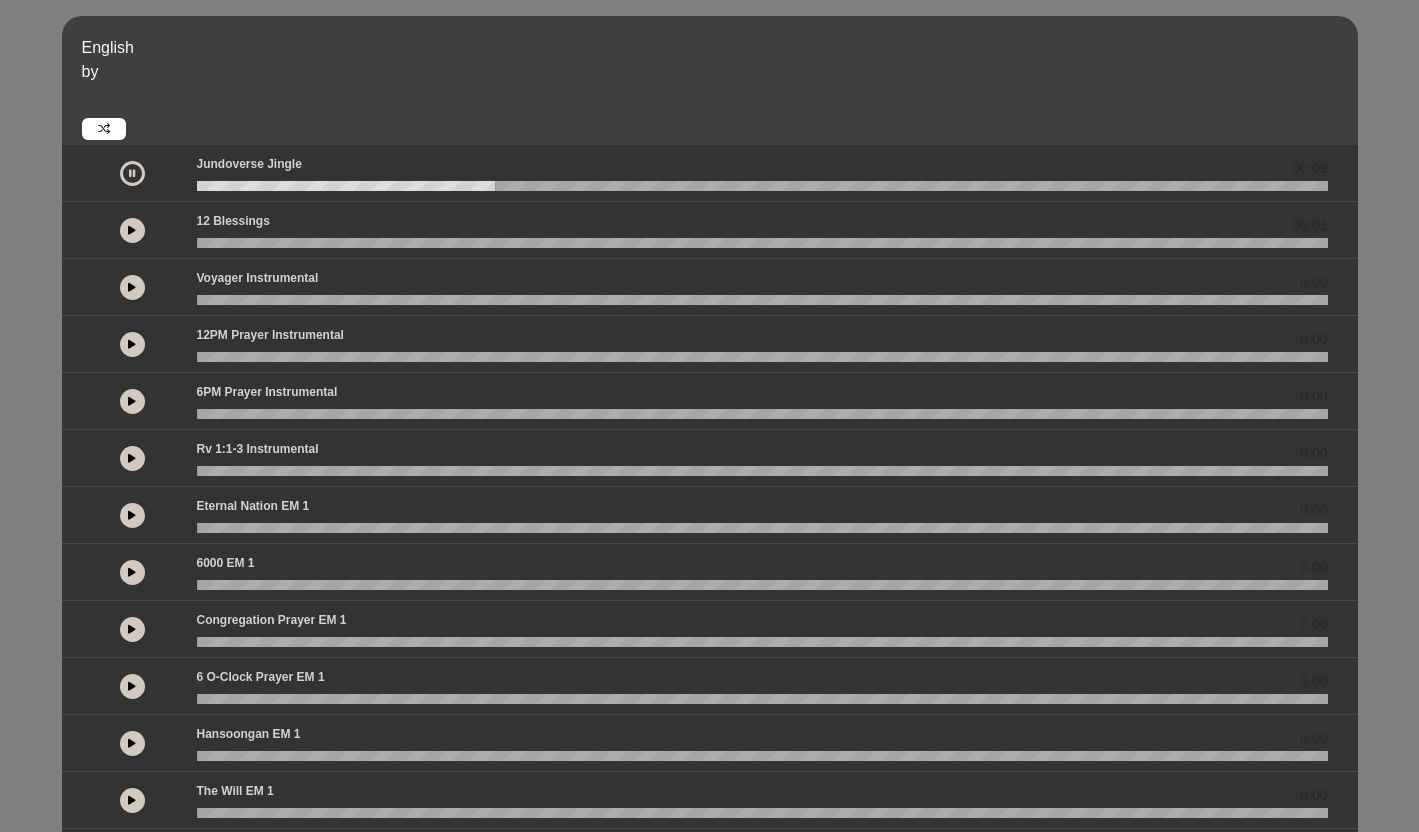 click at bounding box center (132, 173) 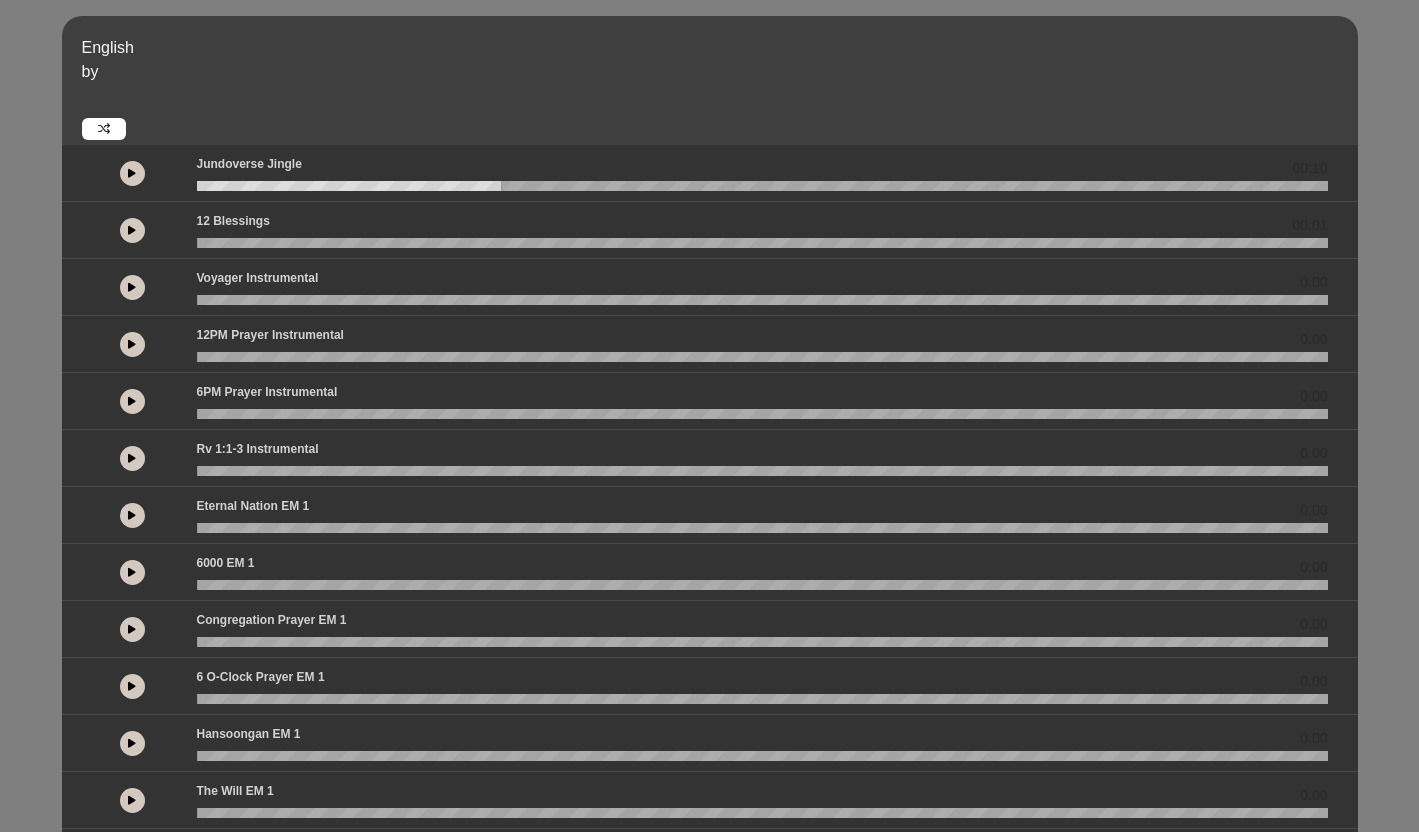 click at bounding box center (762, 186) 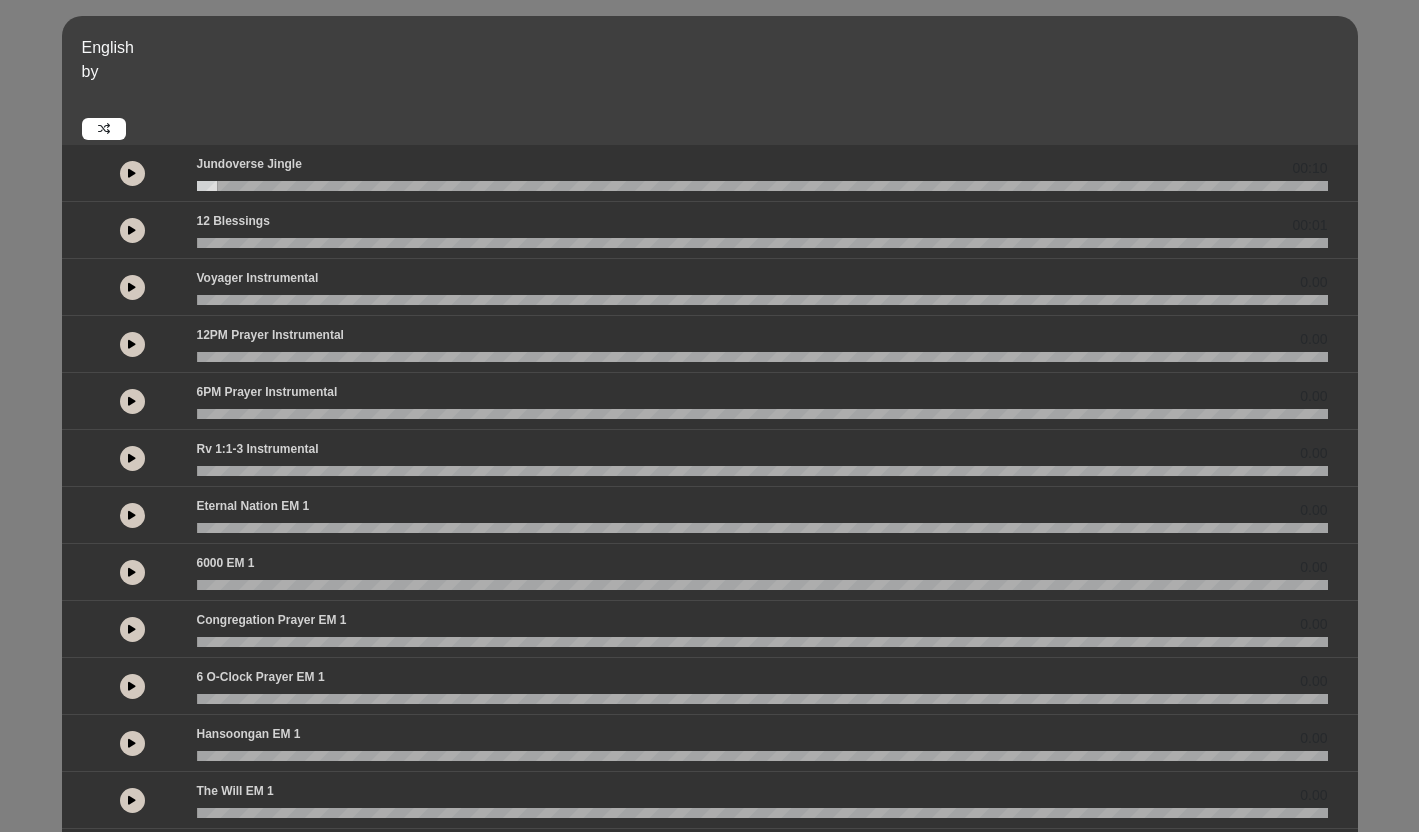 drag, startPoint x: 212, startPoint y: 190, endPoint x: 162, endPoint y: 194, distance: 50.159744 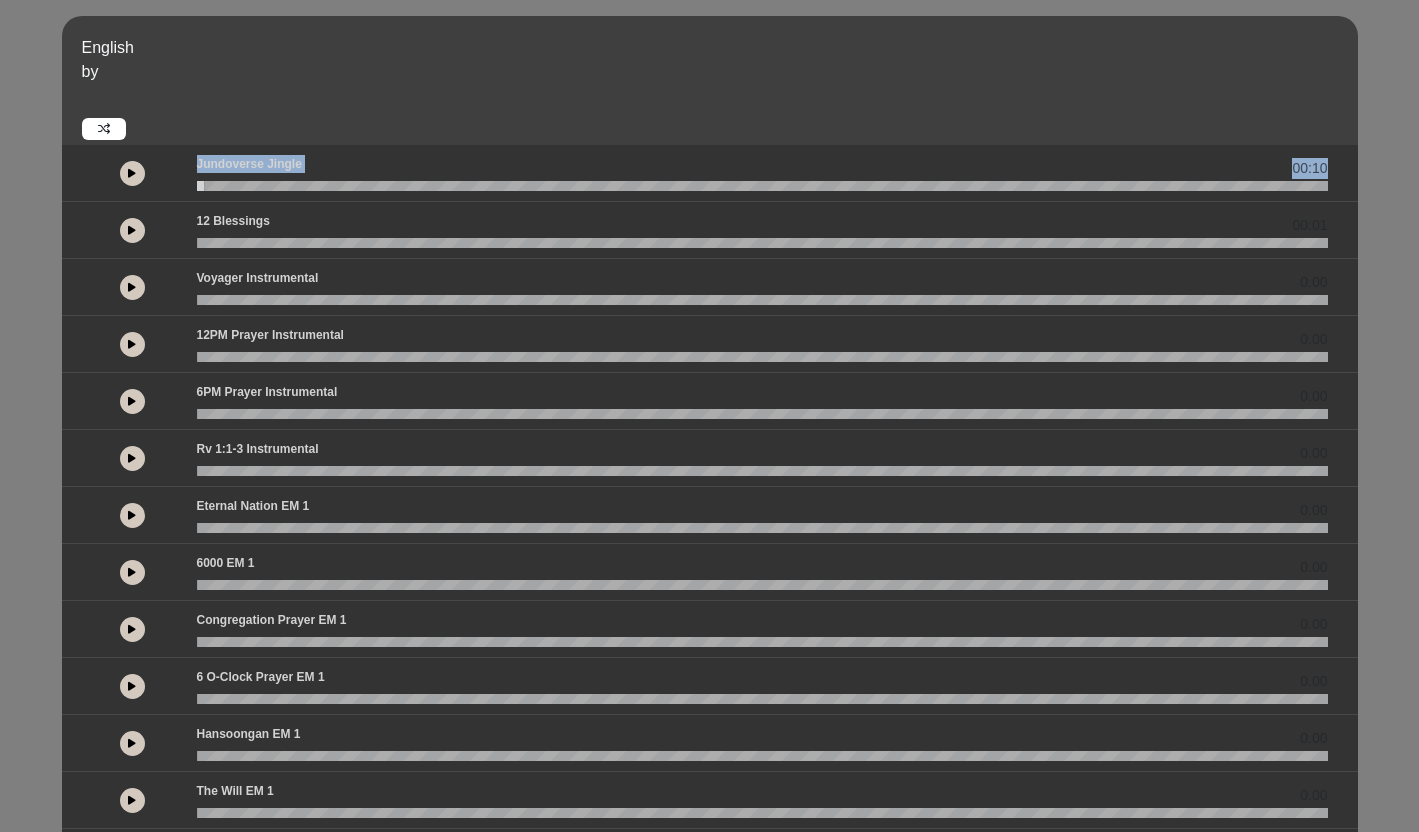 drag, startPoint x: 206, startPoint y: 191, endPoint x: 169, endPoint y: 193, distance: 37.054016 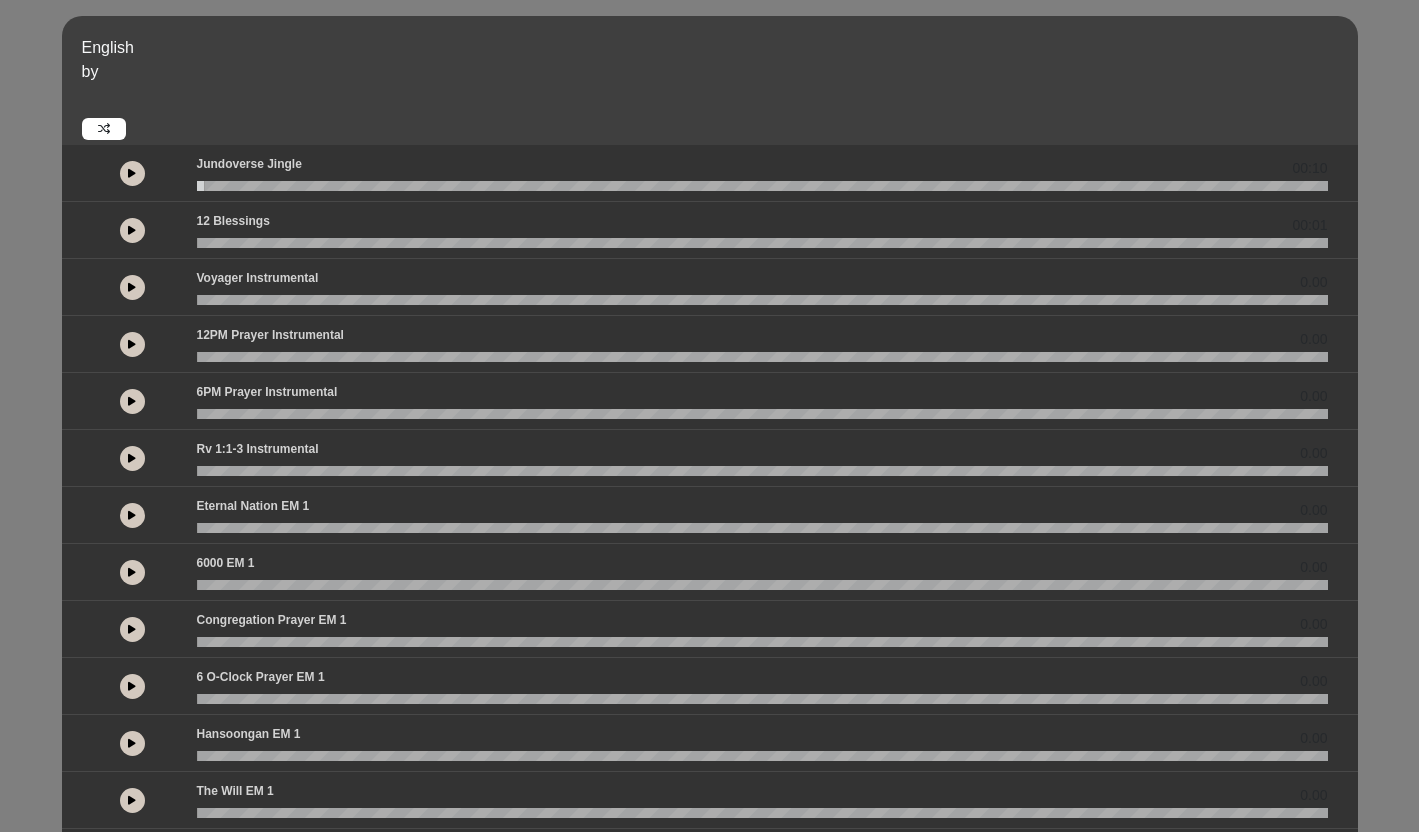 click at bounding box center (717, 104) 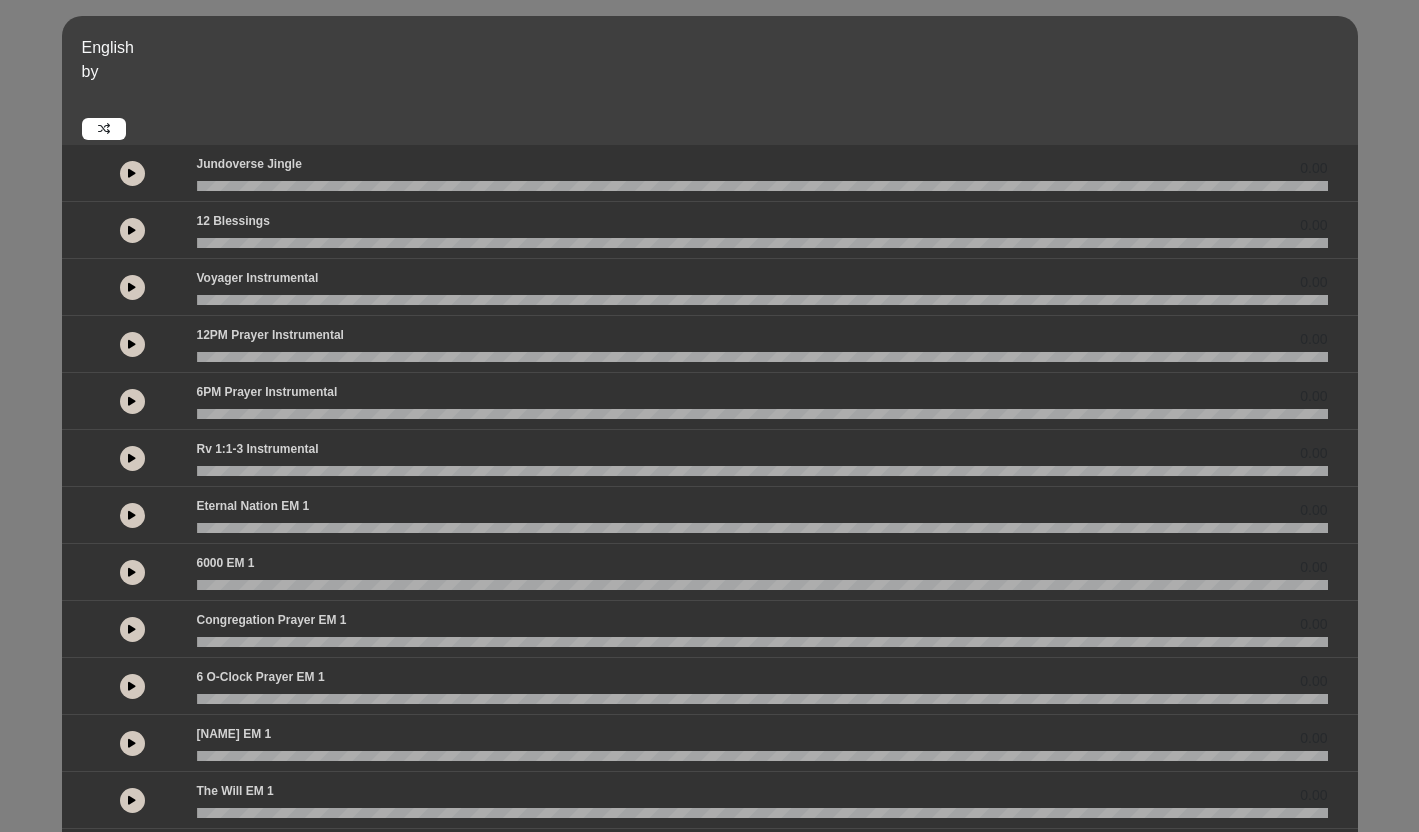 scroll, scrollTop: 0, scrollLeft: 0, axis: both 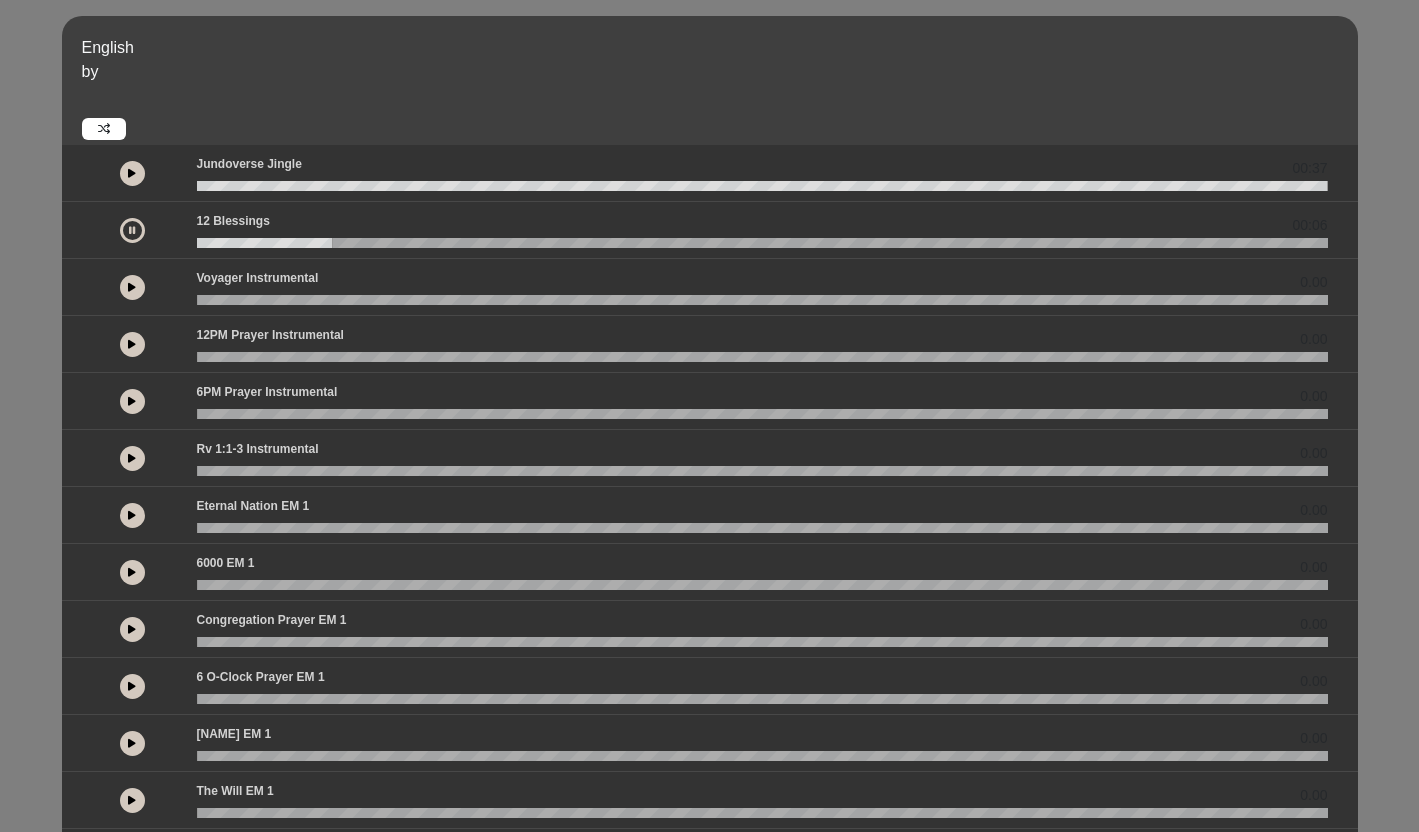 click at bounding box center [132, 230] 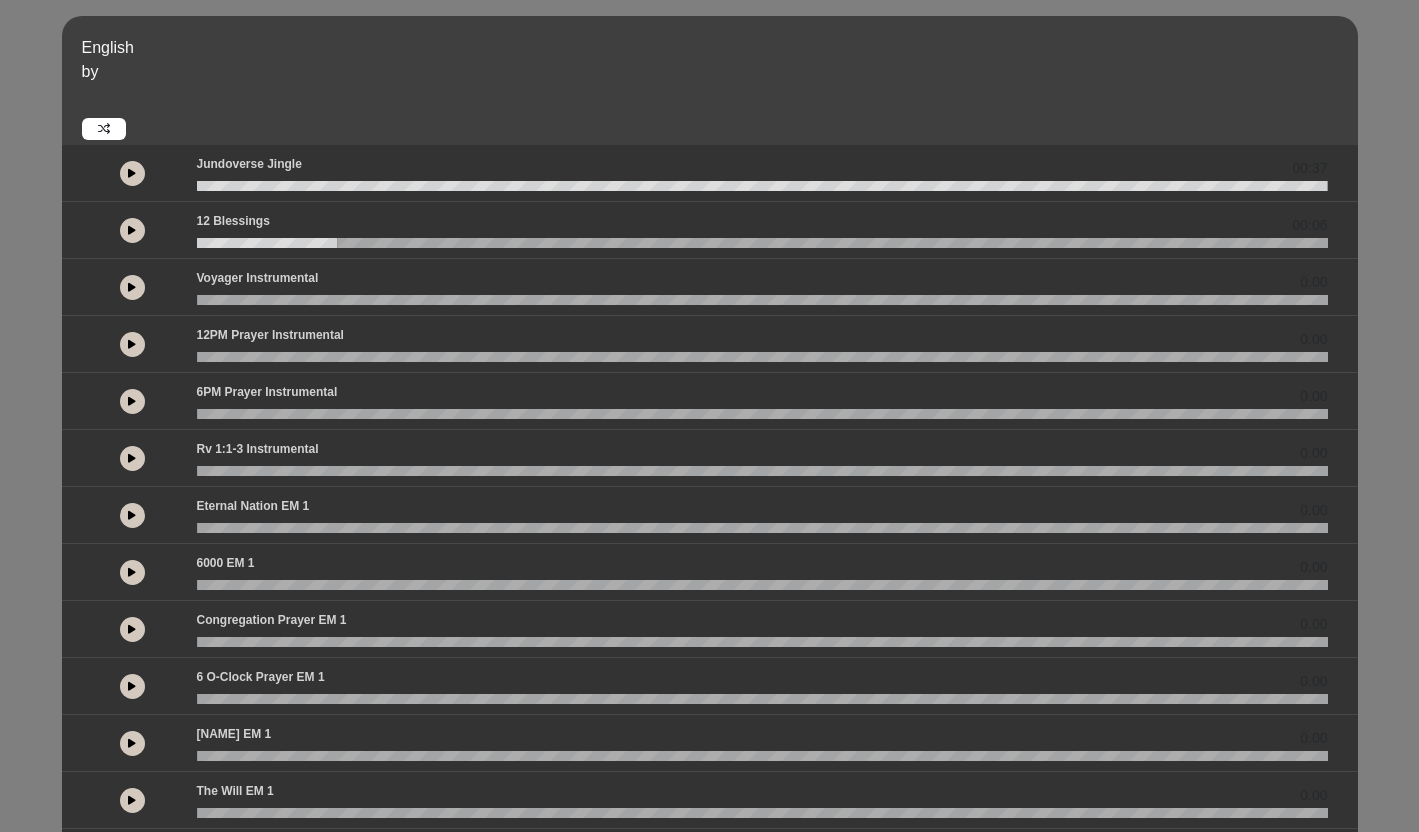 click at bounding box center [132, 173] 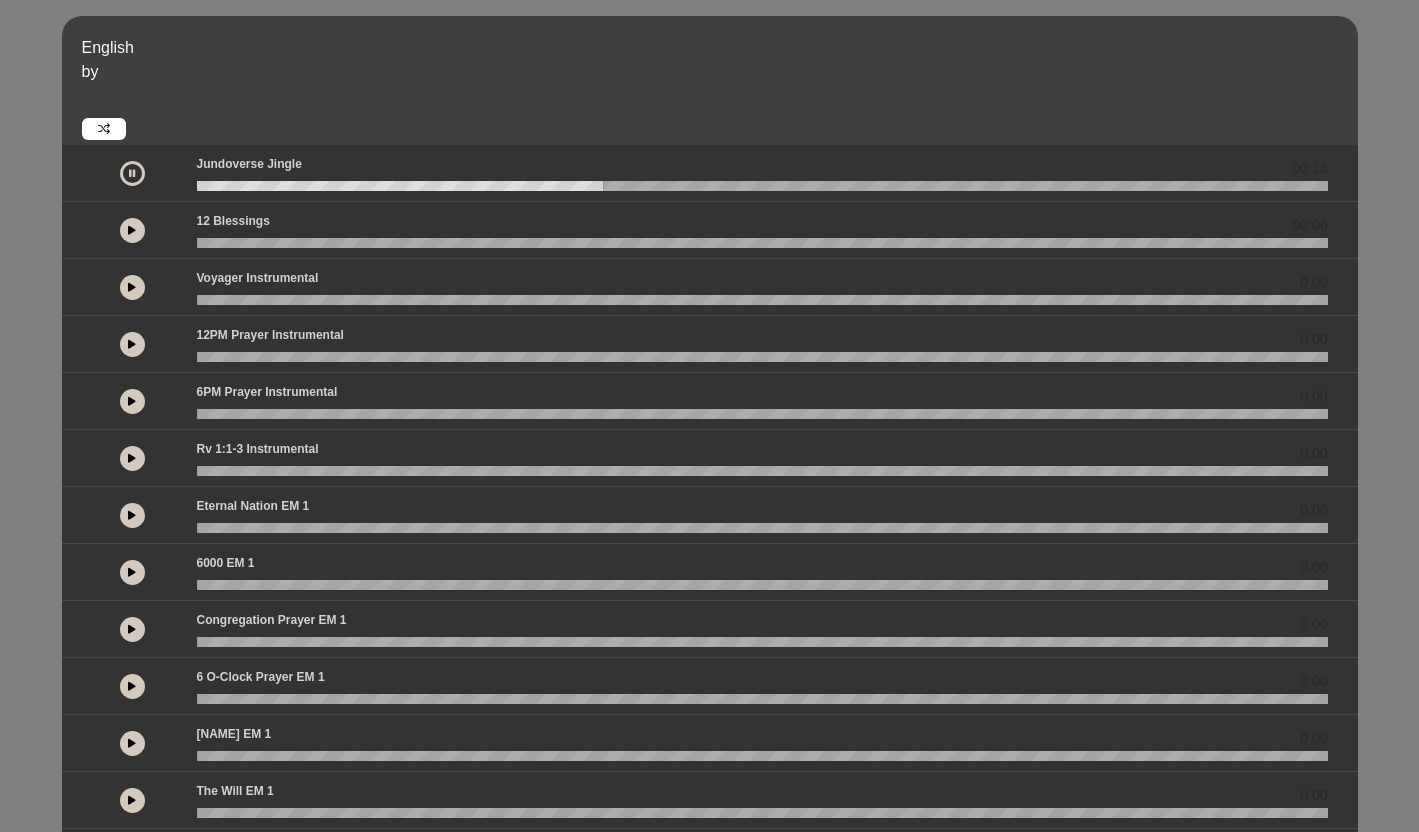 click at bounding box center [132, 173] 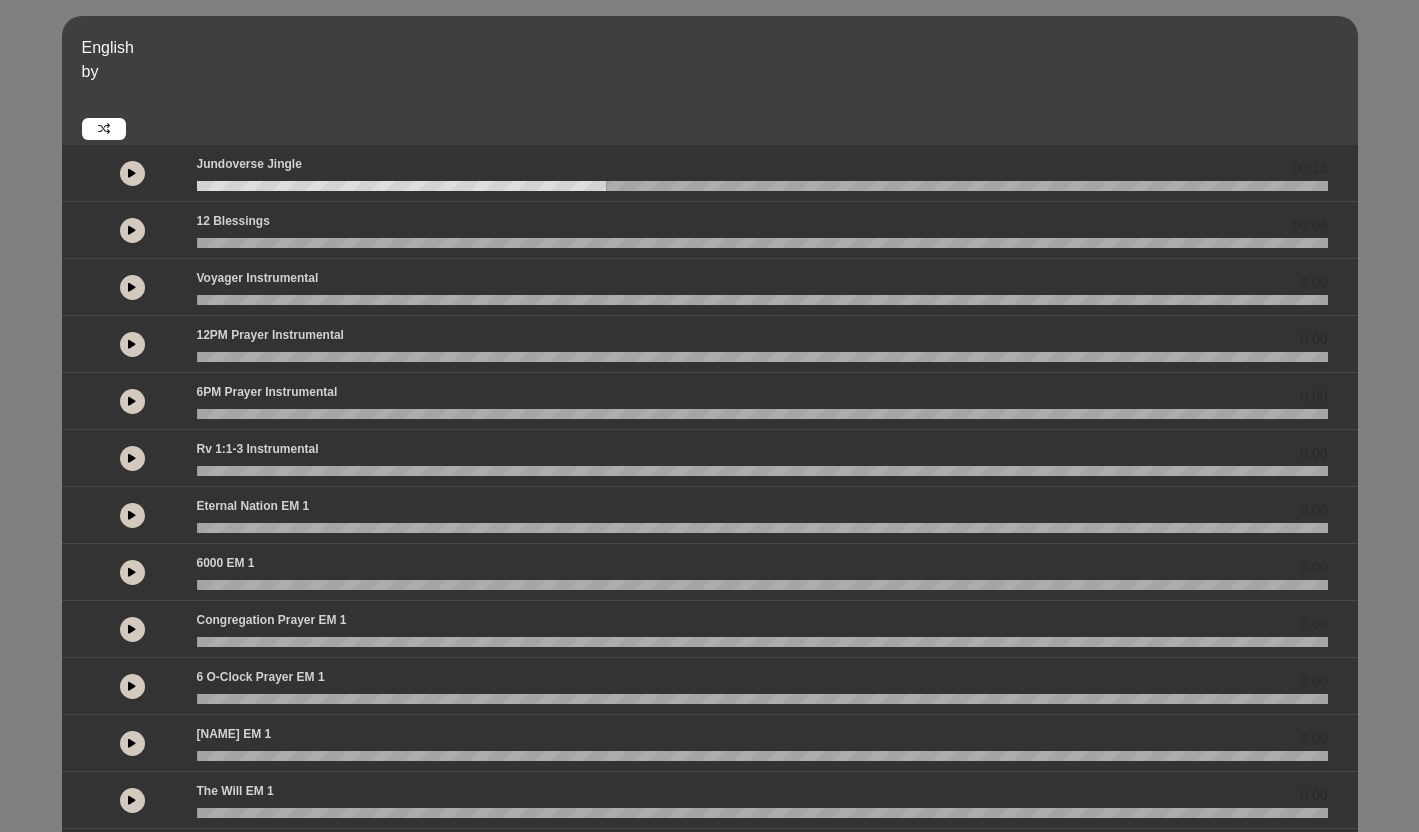 click at bounding box center [762, 186] 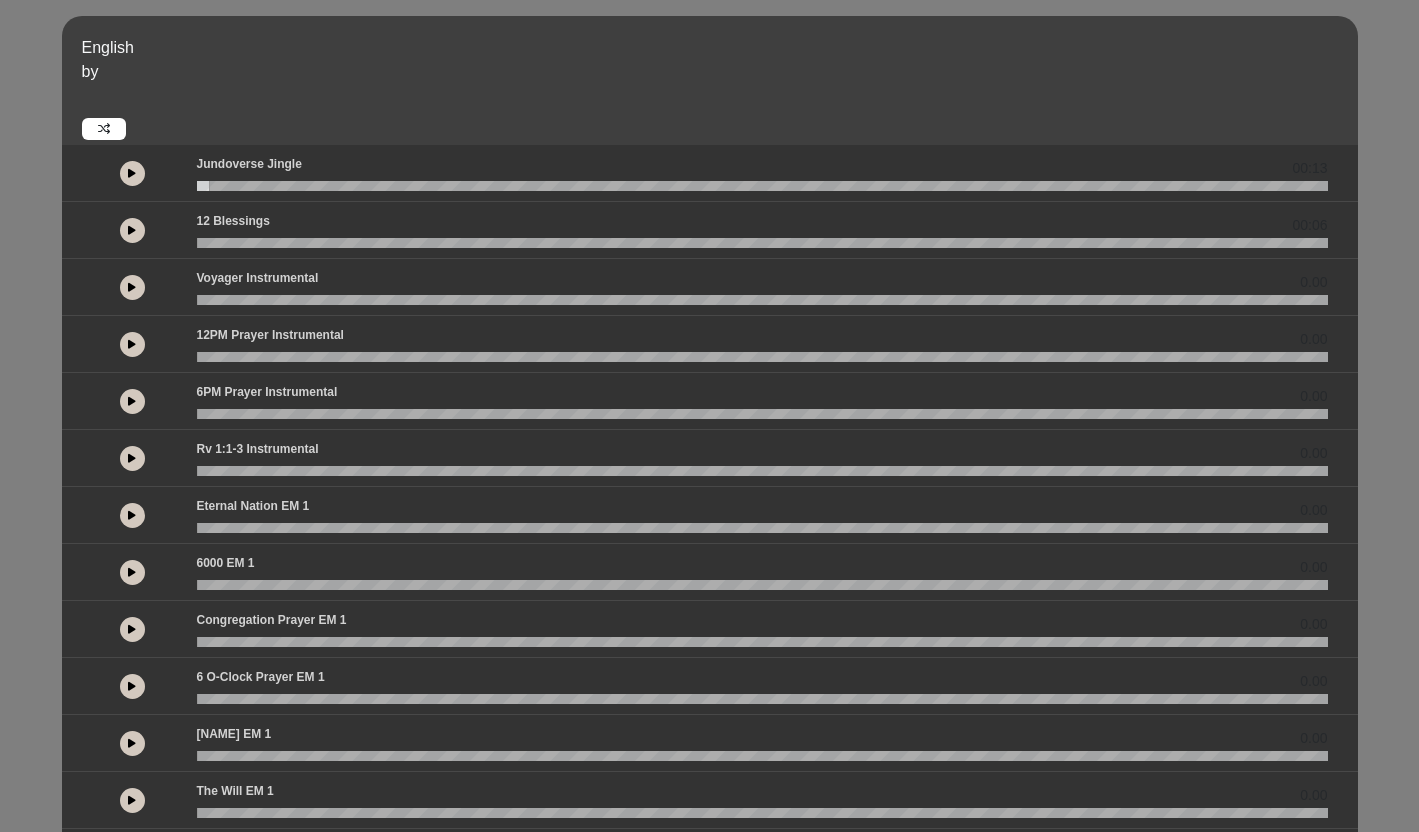click at bounding box center (762, 186) 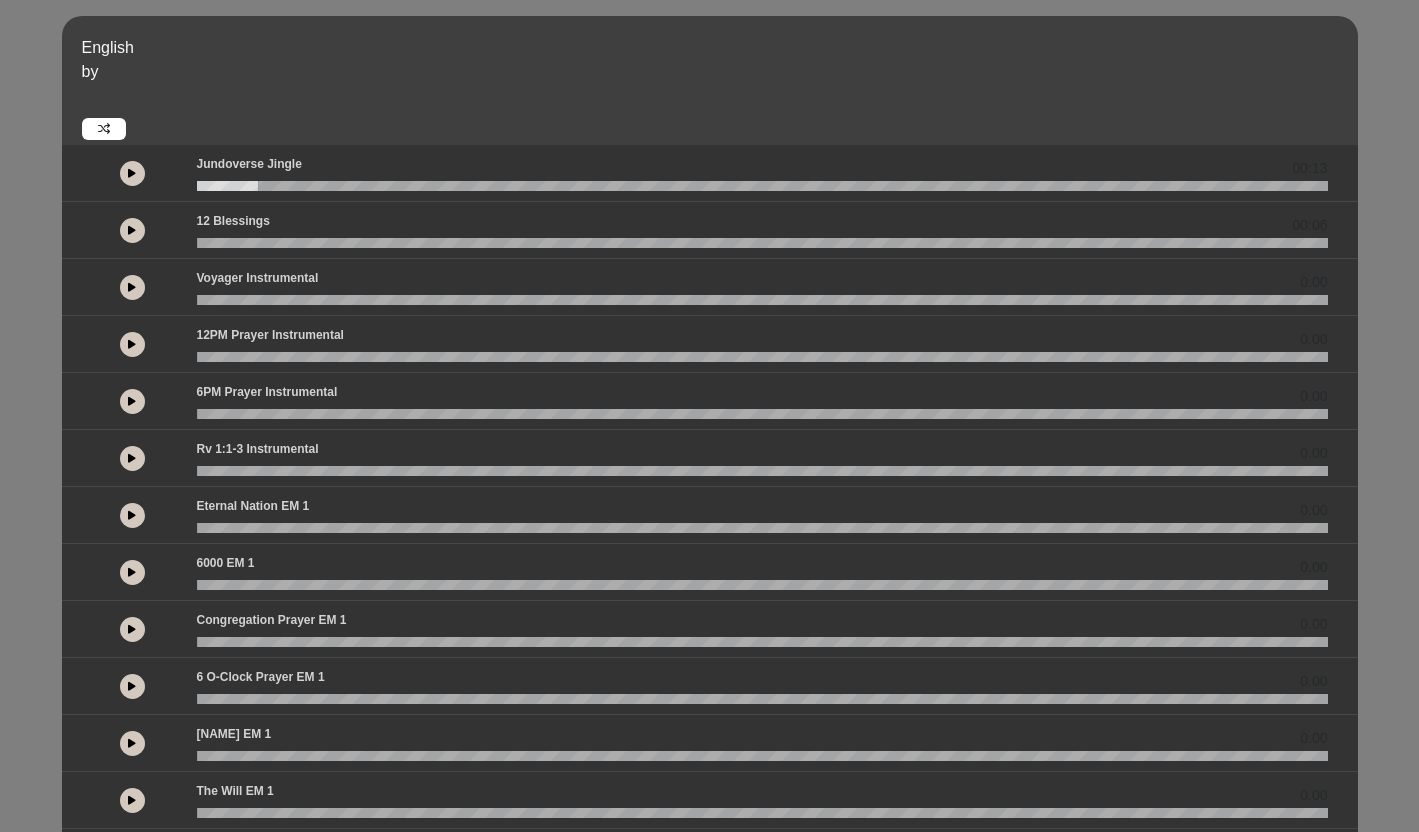 click at bounding box center (132, 173) 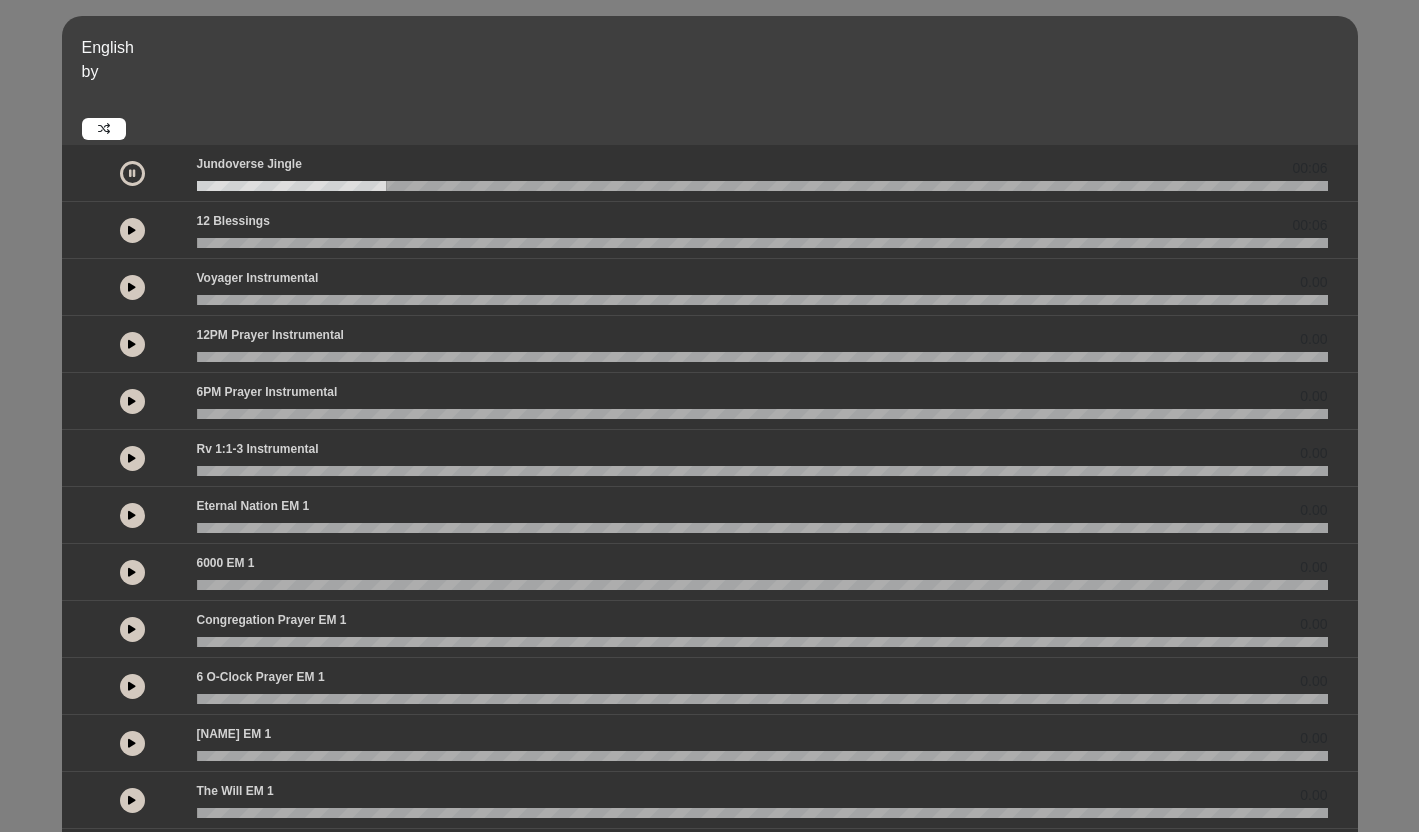click at bounding box center [132, 173] 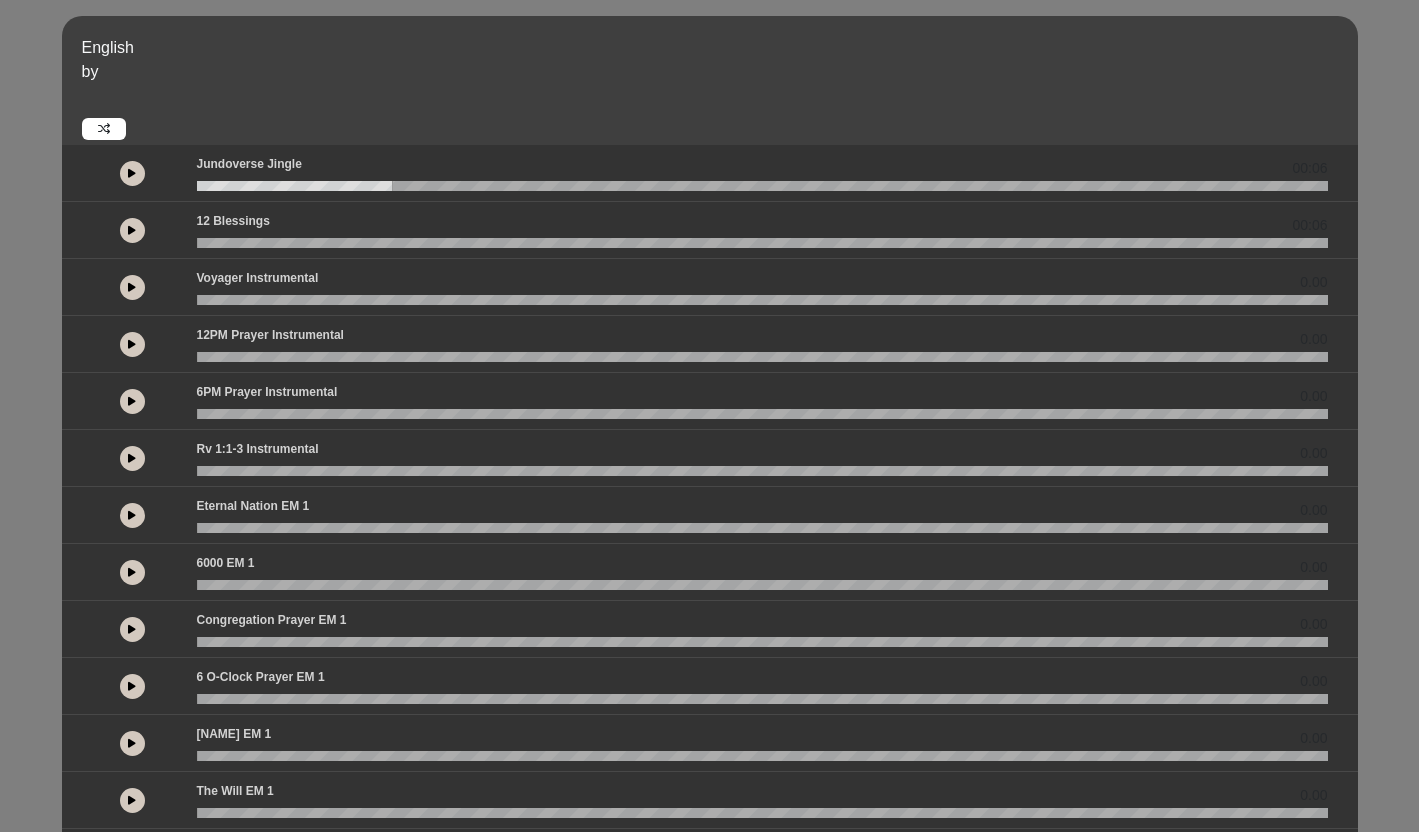 drag, startPoint x: 217, startPoint y: 185, endPoint x: 262, endPoint y: 181, distance: 45.17743 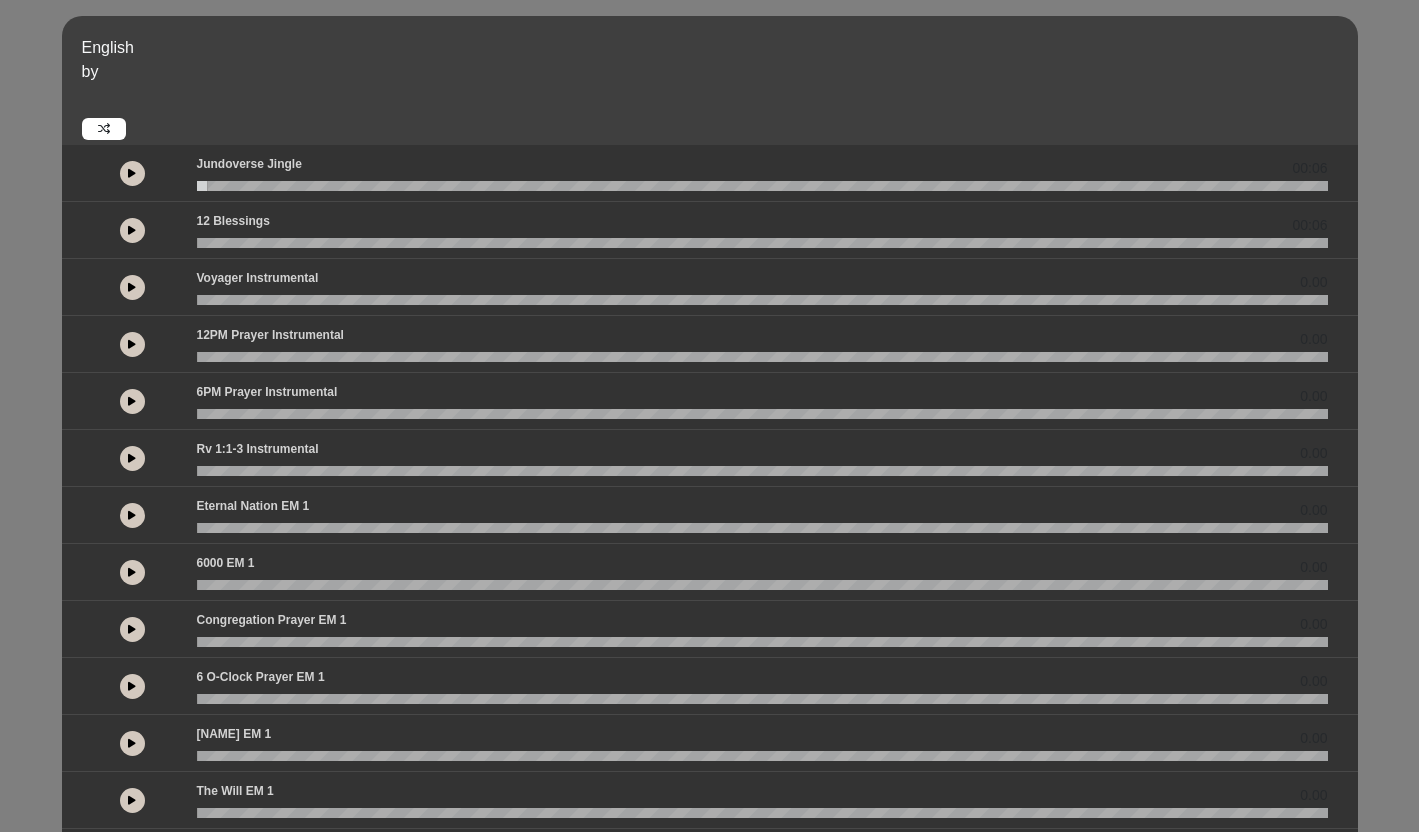 drag, startPoint x: 204, startPoint y: 188, endPoint x: 191, endPoint y: 192, distance: 13.601471 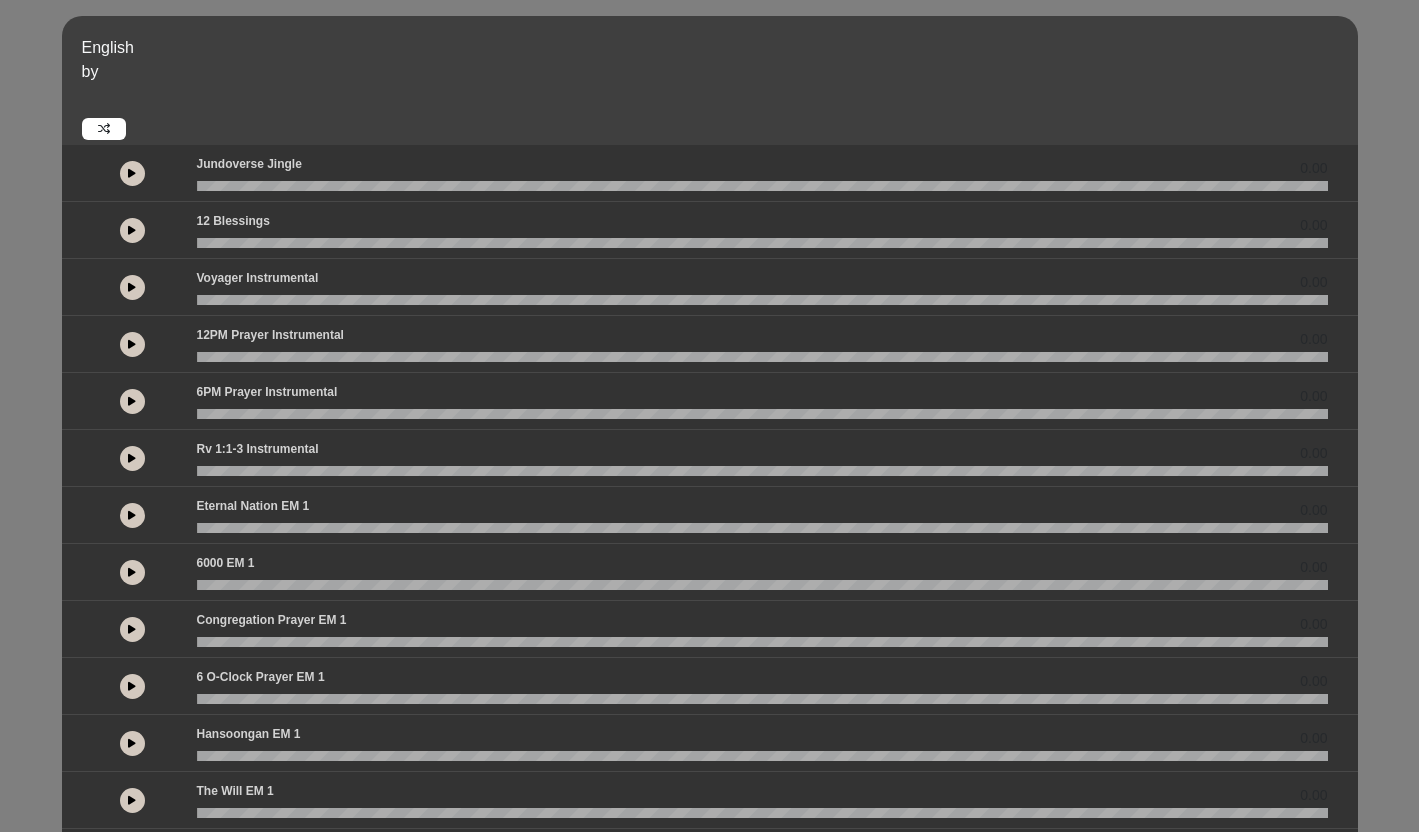 scroll, scrollTop: 0, scrollLeft: 0, axis: both 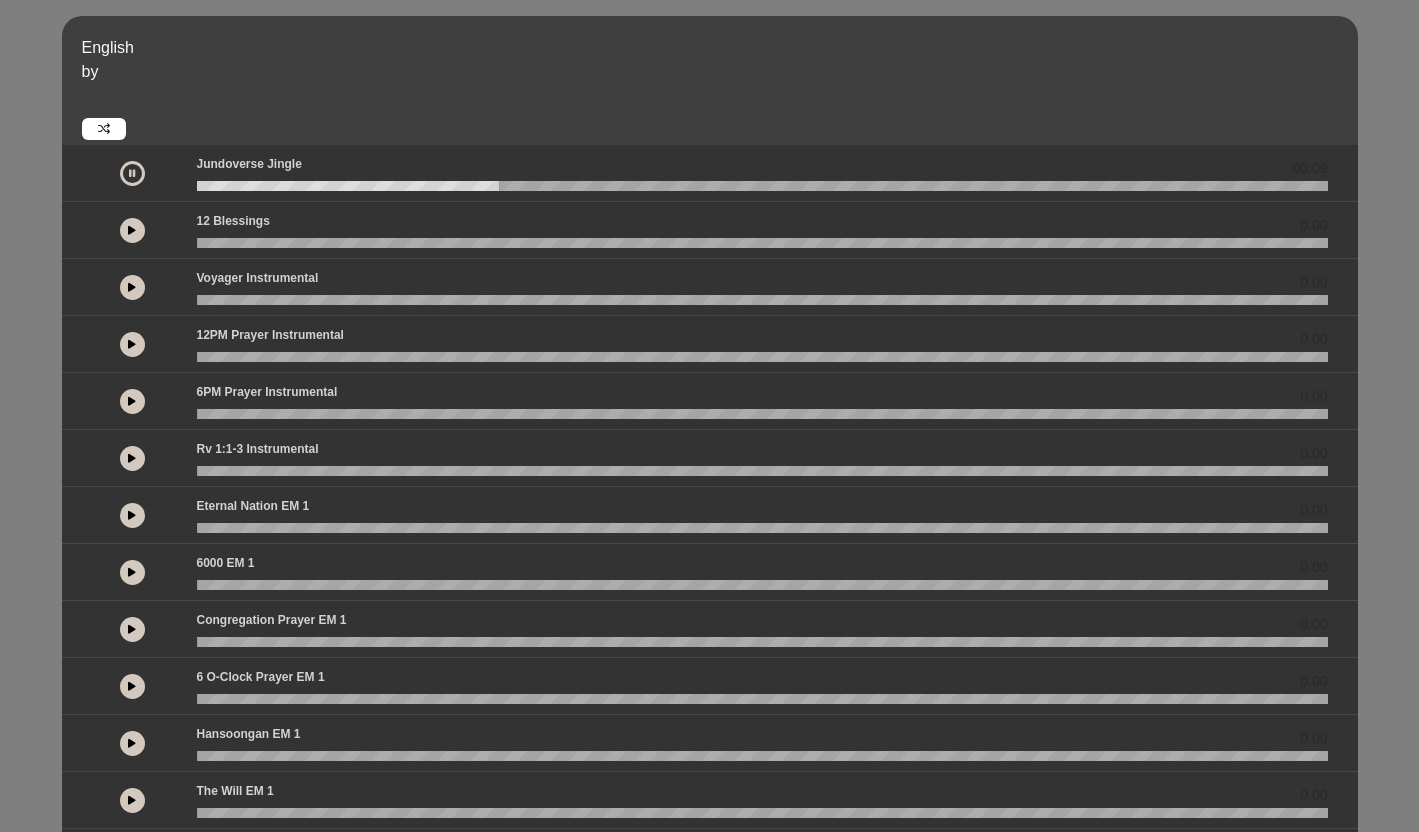 click at bounding box center [132, 173] 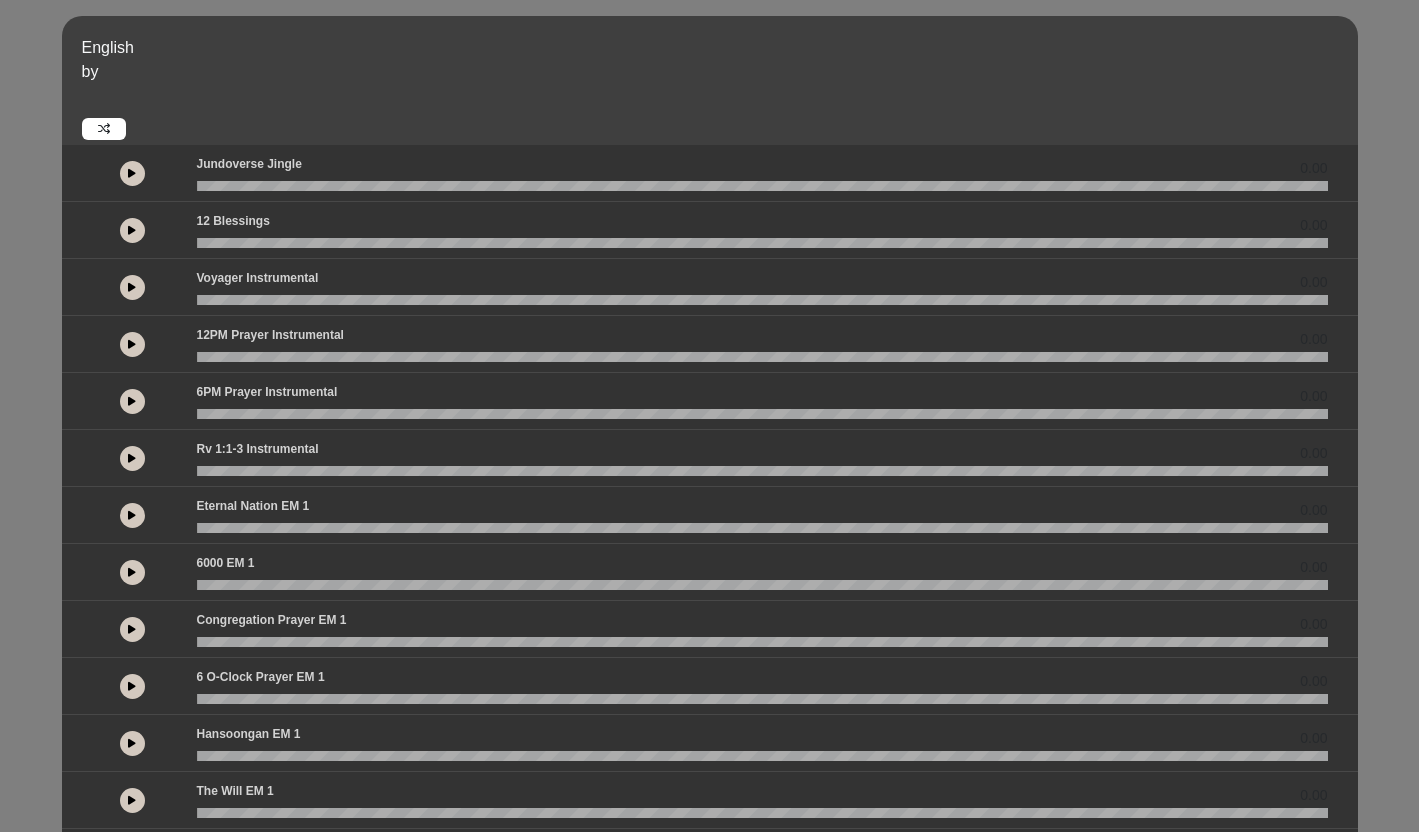scroll, scrollTop: 0, scrollLeft: 0, axis: both 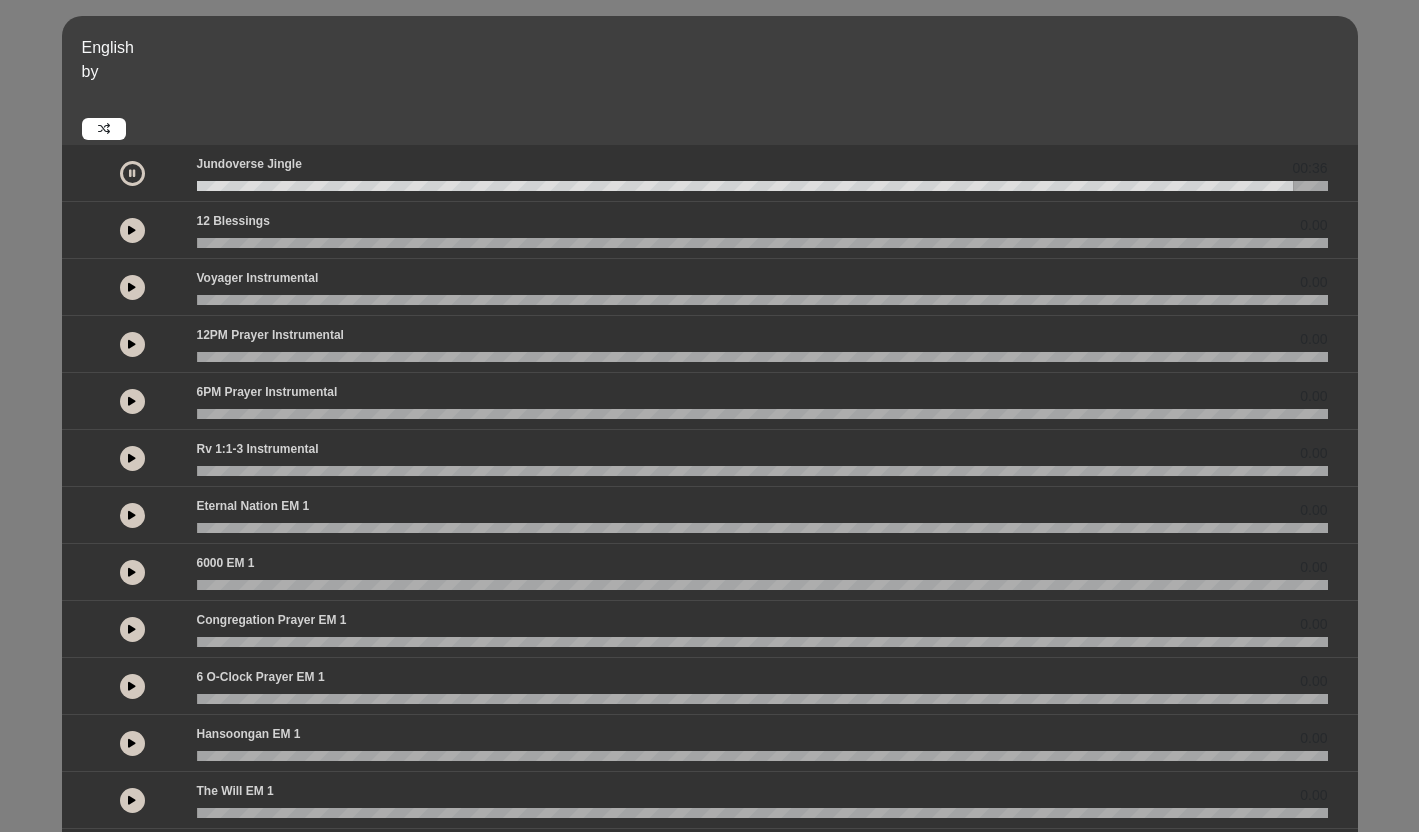 click at bounding box center [132, 173] 